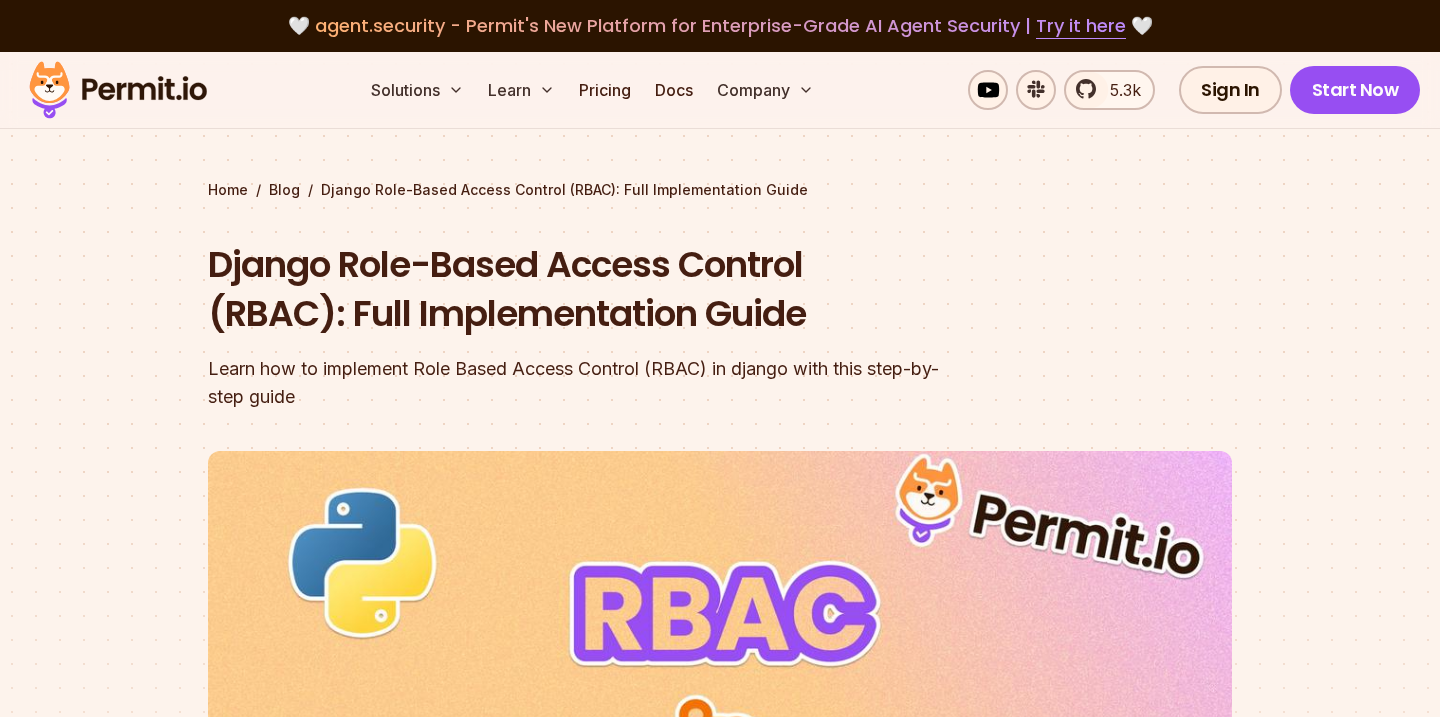 scroll, scrollTop: 962, scrollLeft: 0, axis: vertical 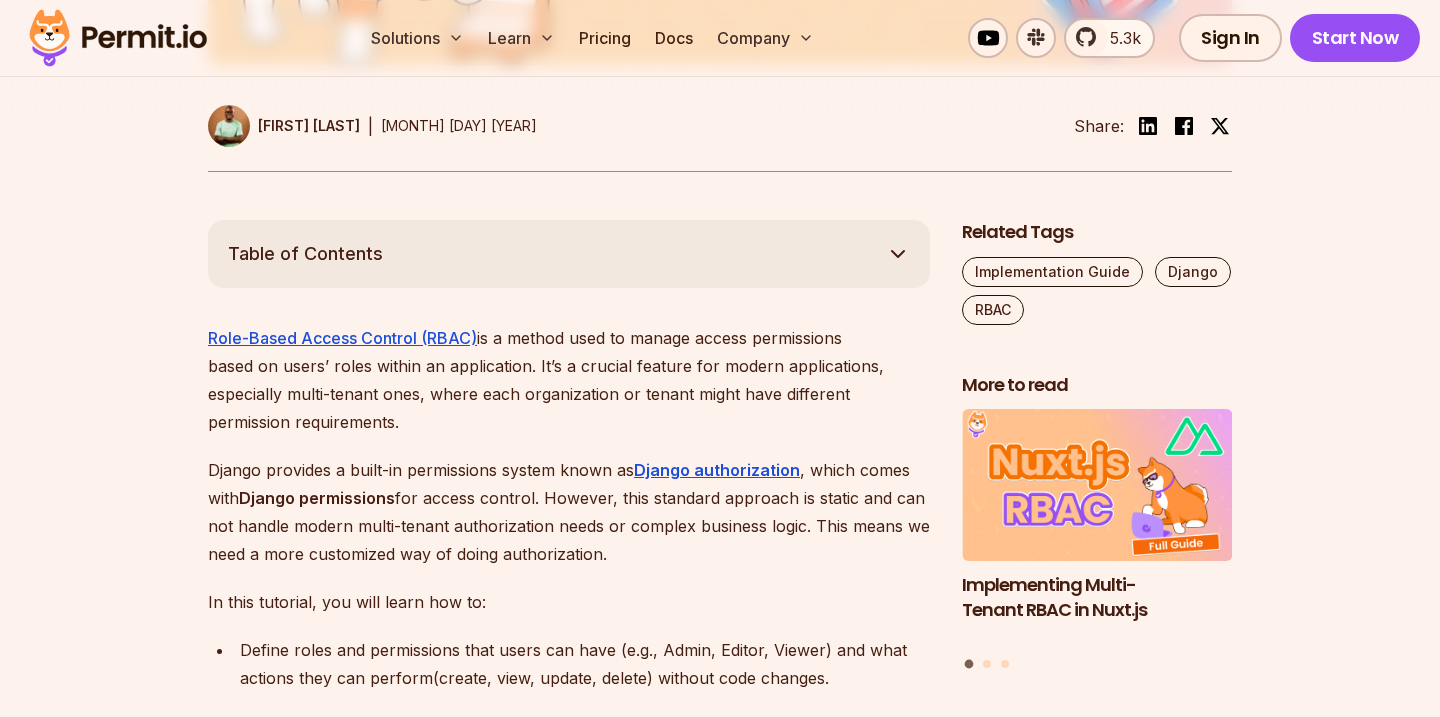 click on "Role-Based Access Control (RBAC)  is a method used to manage access permissions based on users’ roles within an application. It’s a crucial feature for modern applications, especially multi-tenant ones, where each organization or tenant might have different permission requirements." at bounding box center [569, 380] 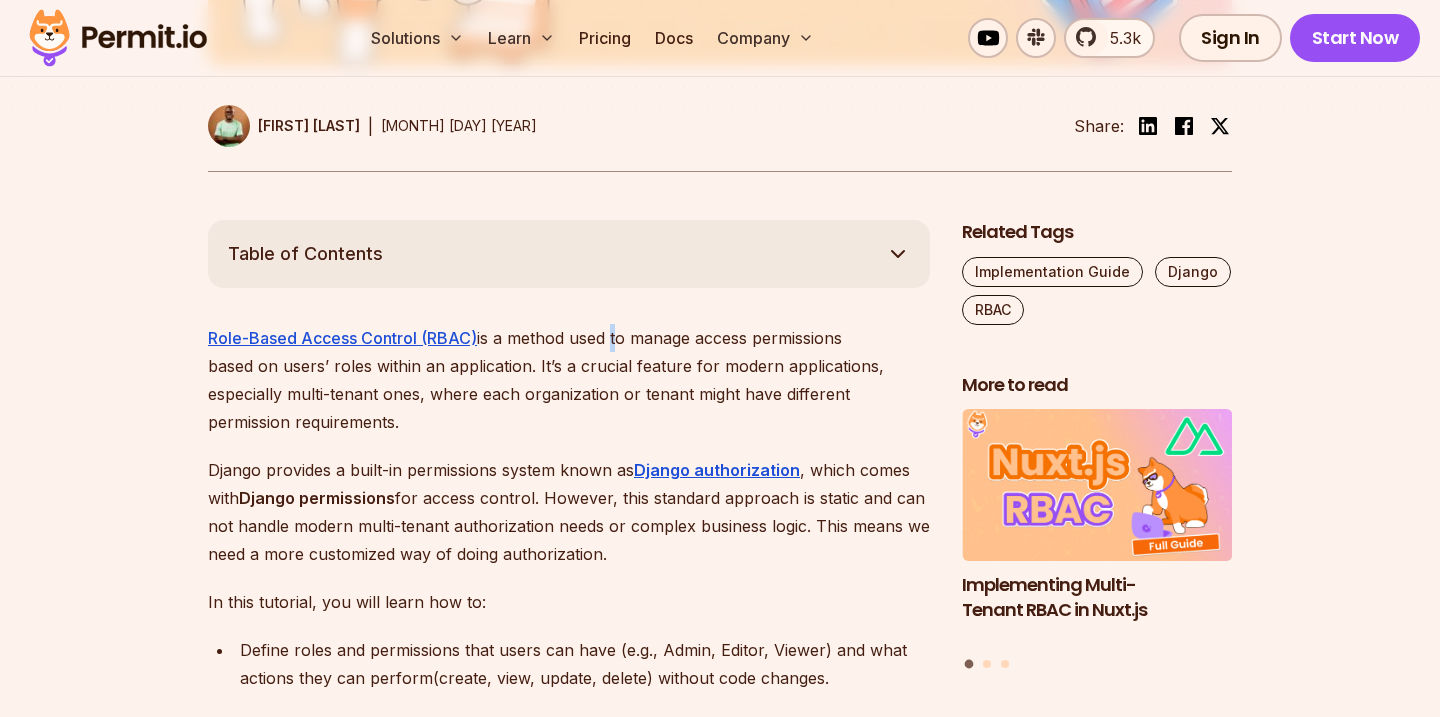 click on "Role-Based Access Control (RBAC)  is a method used to manage access permissions based on users’ roles within an application. It’s a crucial feature for modern applications, especially multi-tenant ones, where each organization or tenant might have different permission requirements." at bounding box center (569, 380) 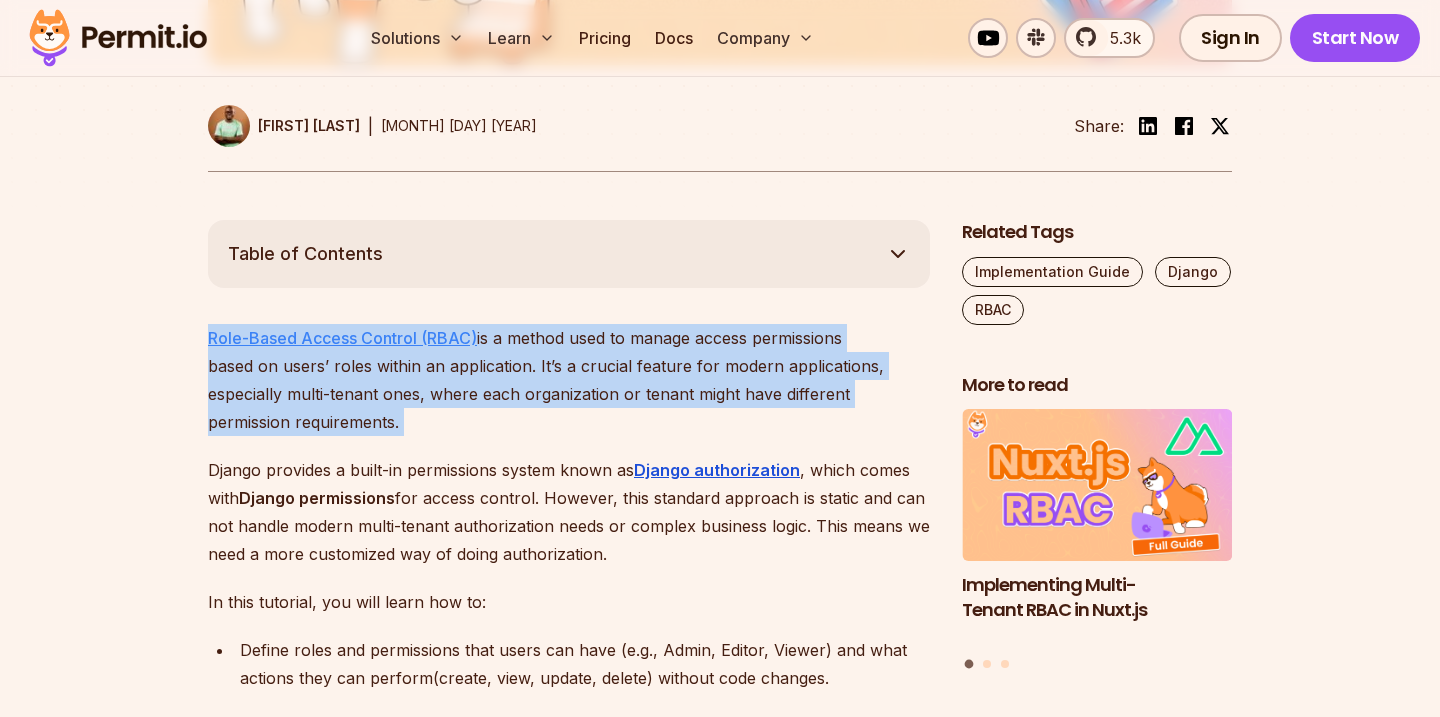 click on "Role-Based Access Control (RBAC)" at bounding box center [342, 338] 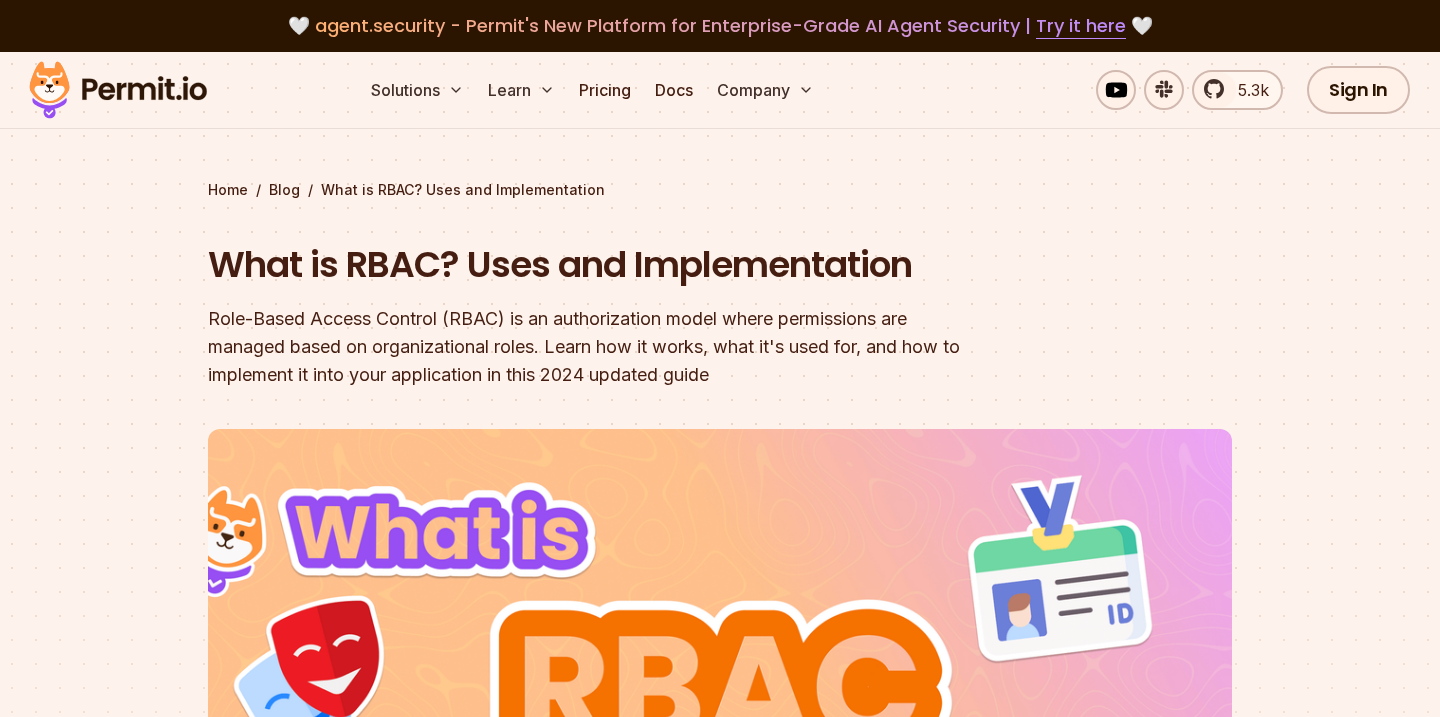 scroll, scrollTop: 82, scrollLeft: 0, axis: vertical 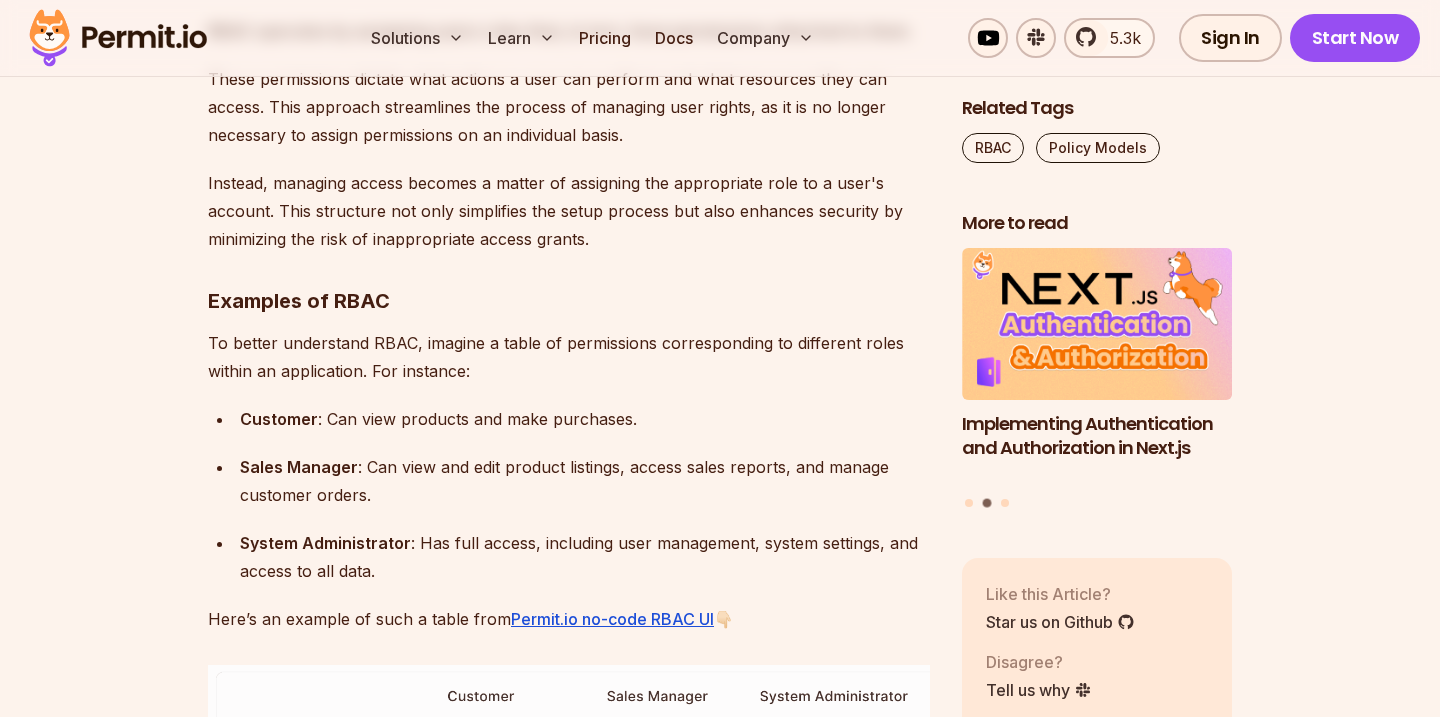 click on "Examples of RBAC" at bounding box center (299, 301) 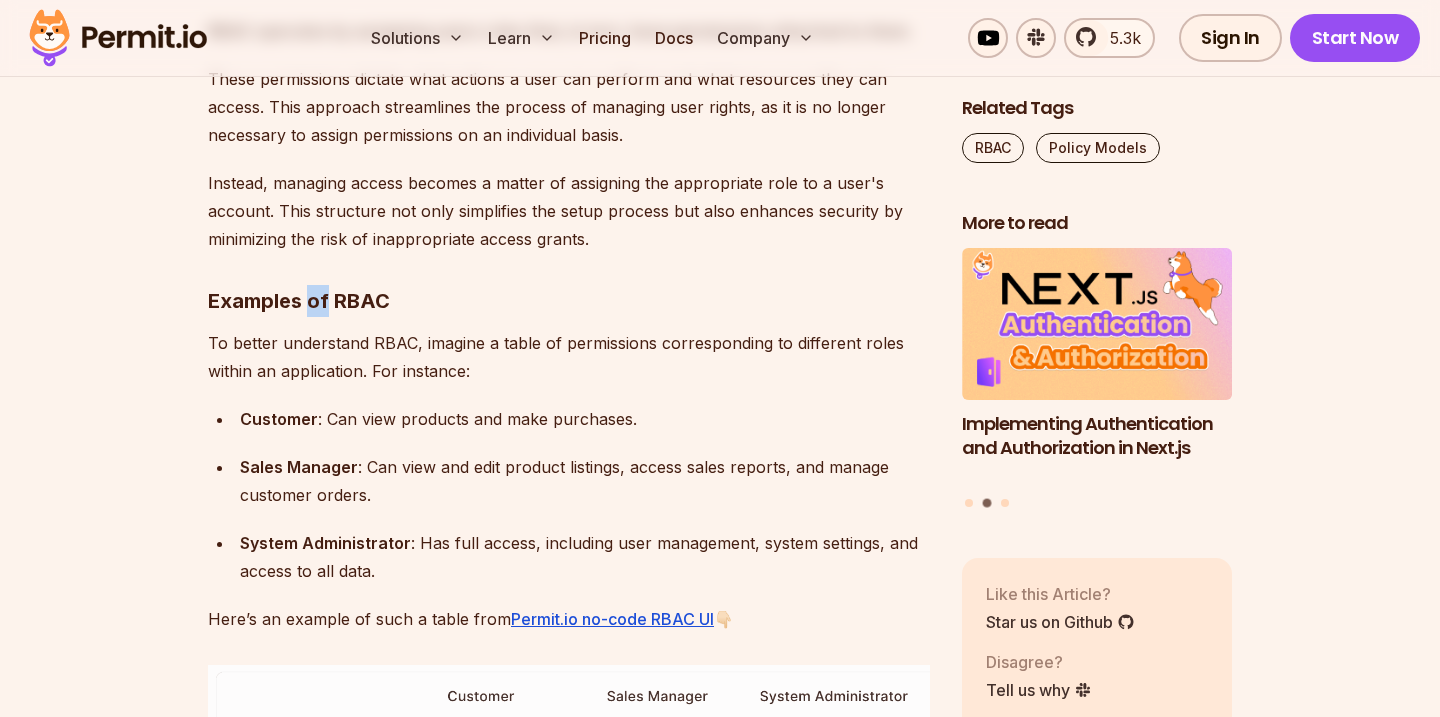 click on "Examples of RBAC" at bounding box center [299, 301] 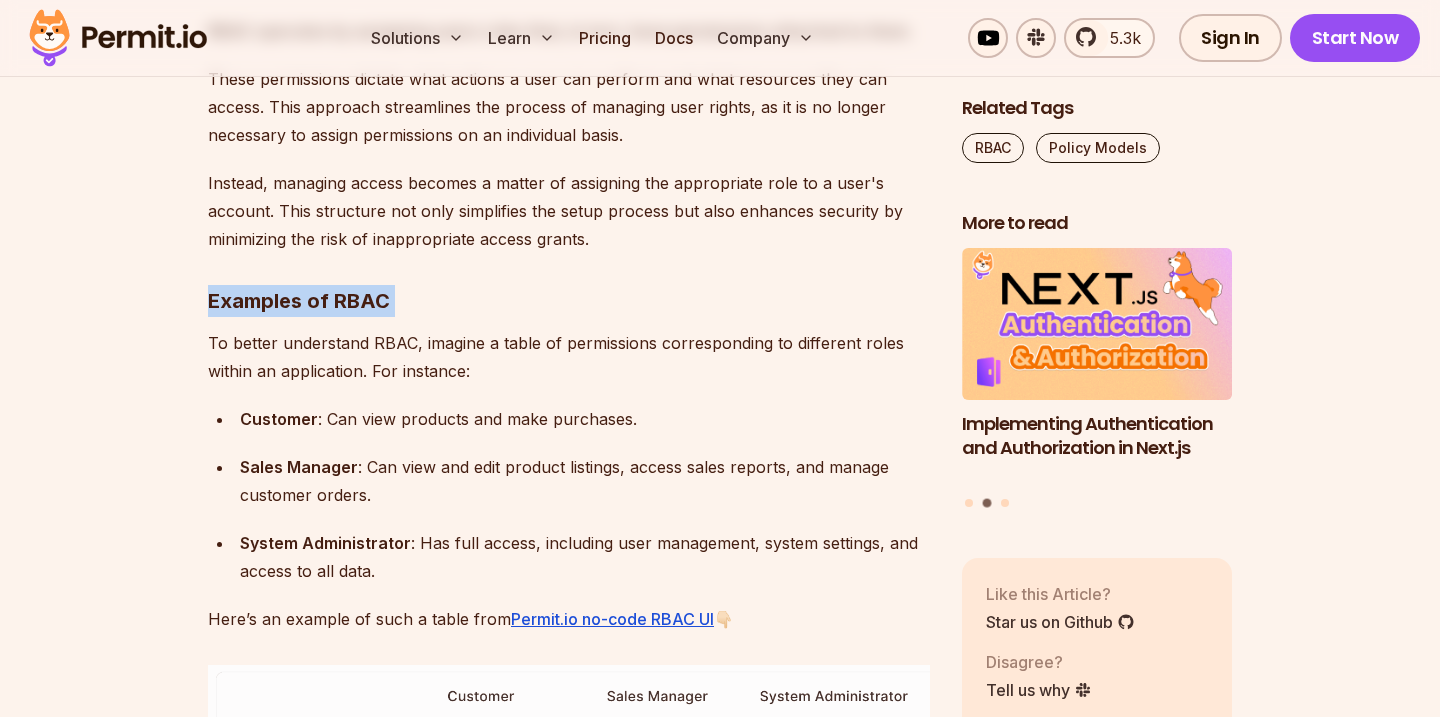 click on "To better understand RBAC, imagine a table of permissions corresponding to different roles within an application. For instance:" at bounding box center (569, 357) 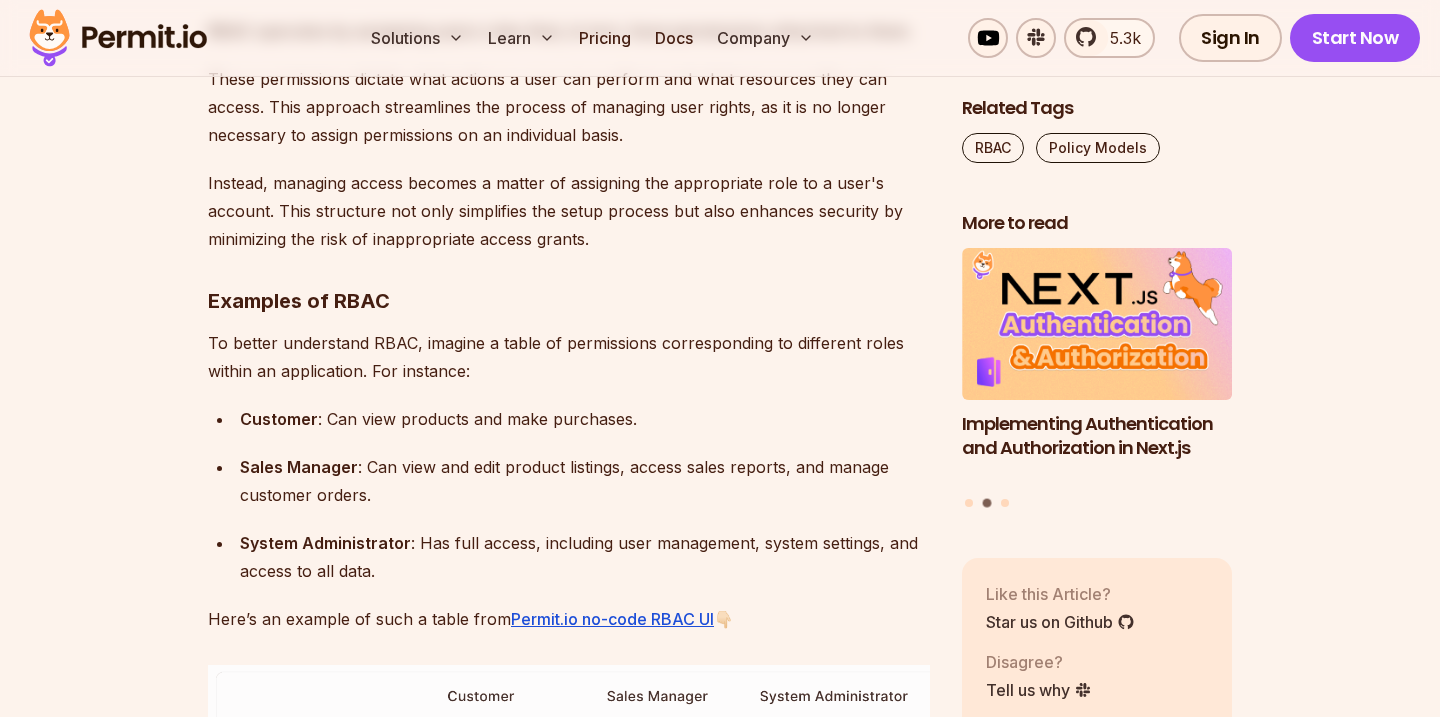 click on "To better understand RBAC, imagine a table of permissions corresponding to different roles within an application. For instance:" at bounding box center (569, 357) 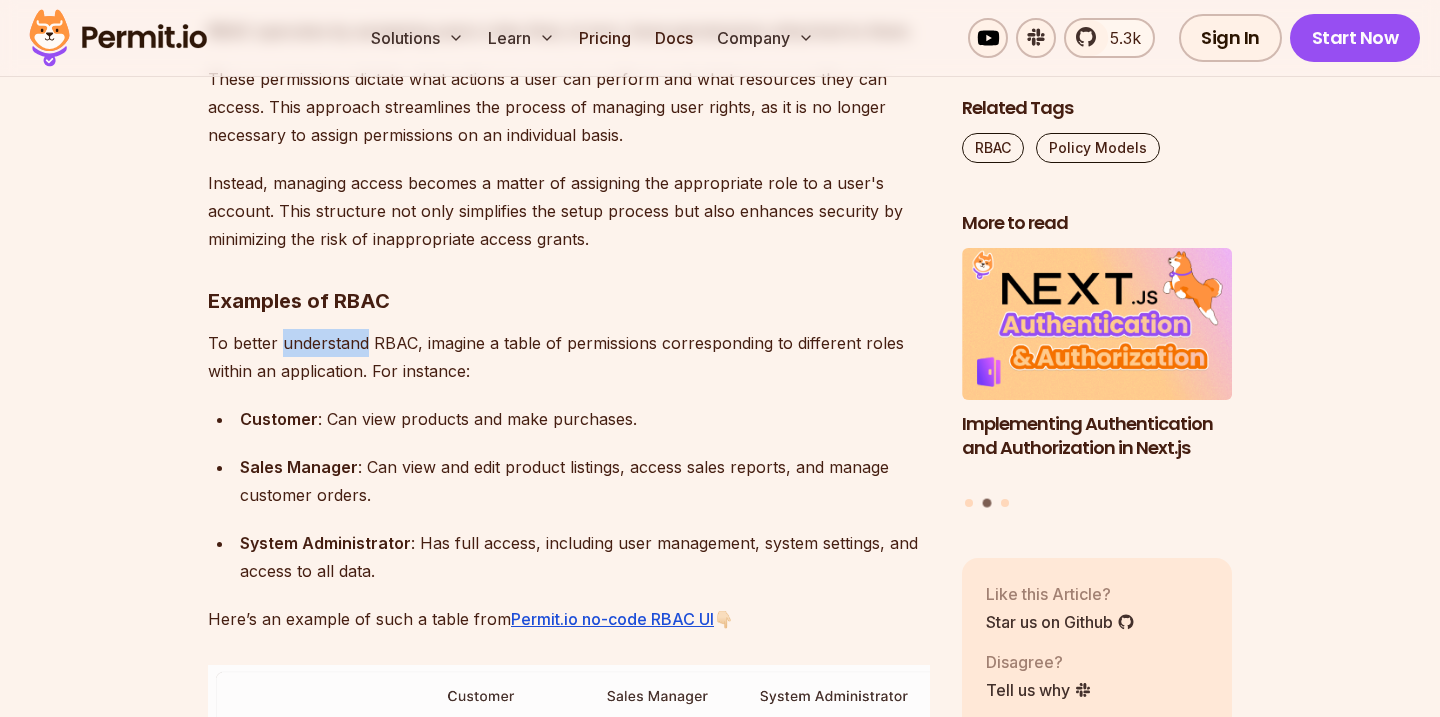 click on "To better understand RBAC, imagine a table of permissions corresponding to different roles within an application. For instance:" at bounding box center [569, 357] 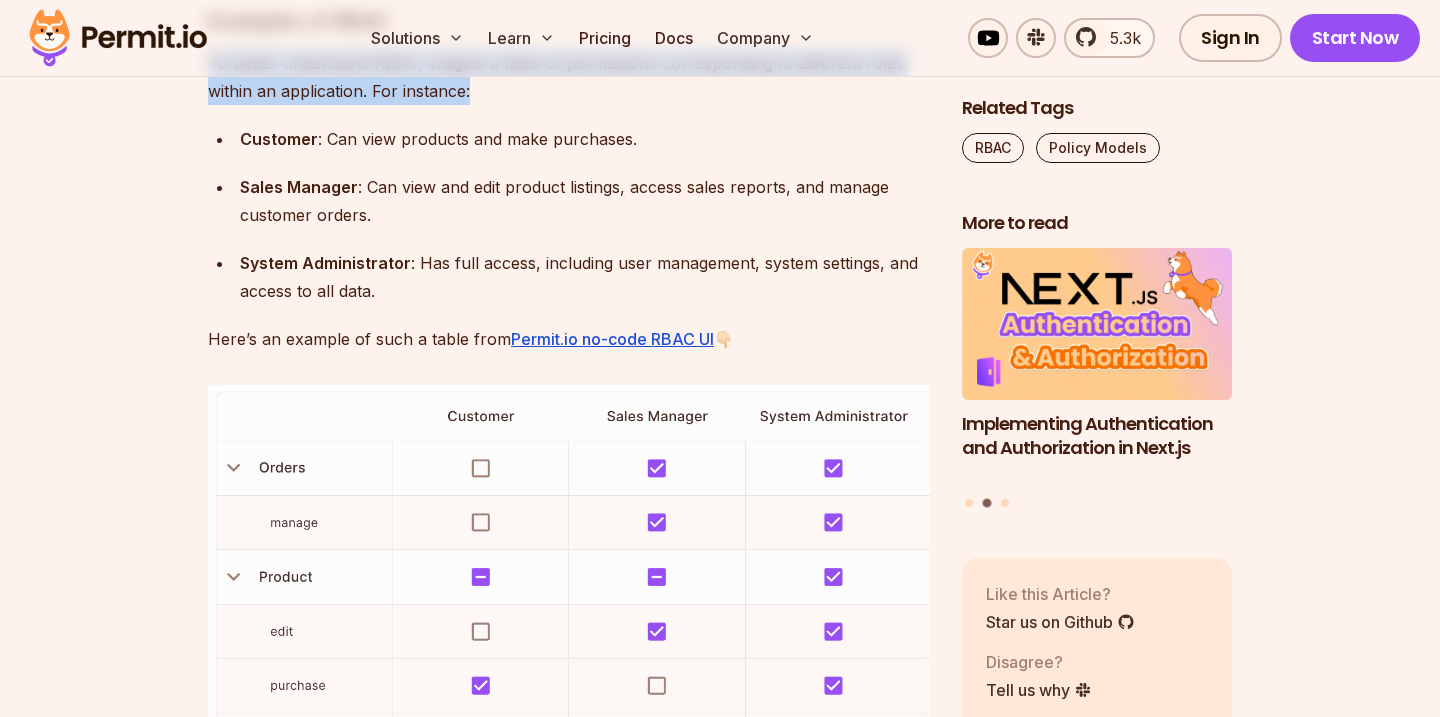 scroll, scrollTop: 2827, scrollLeft: 0, axis: vertical 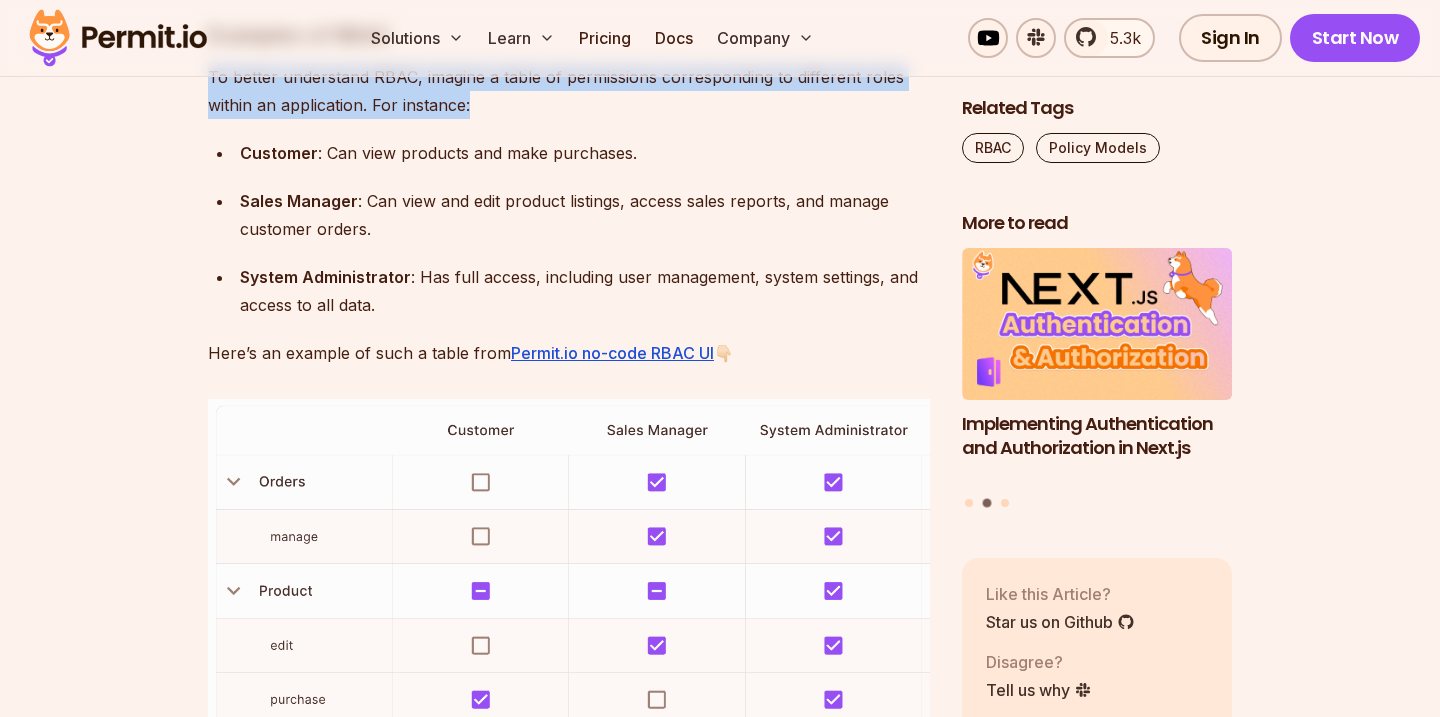 click on "Customer : Can view products and make purchases." at bounding box center [585, 153] 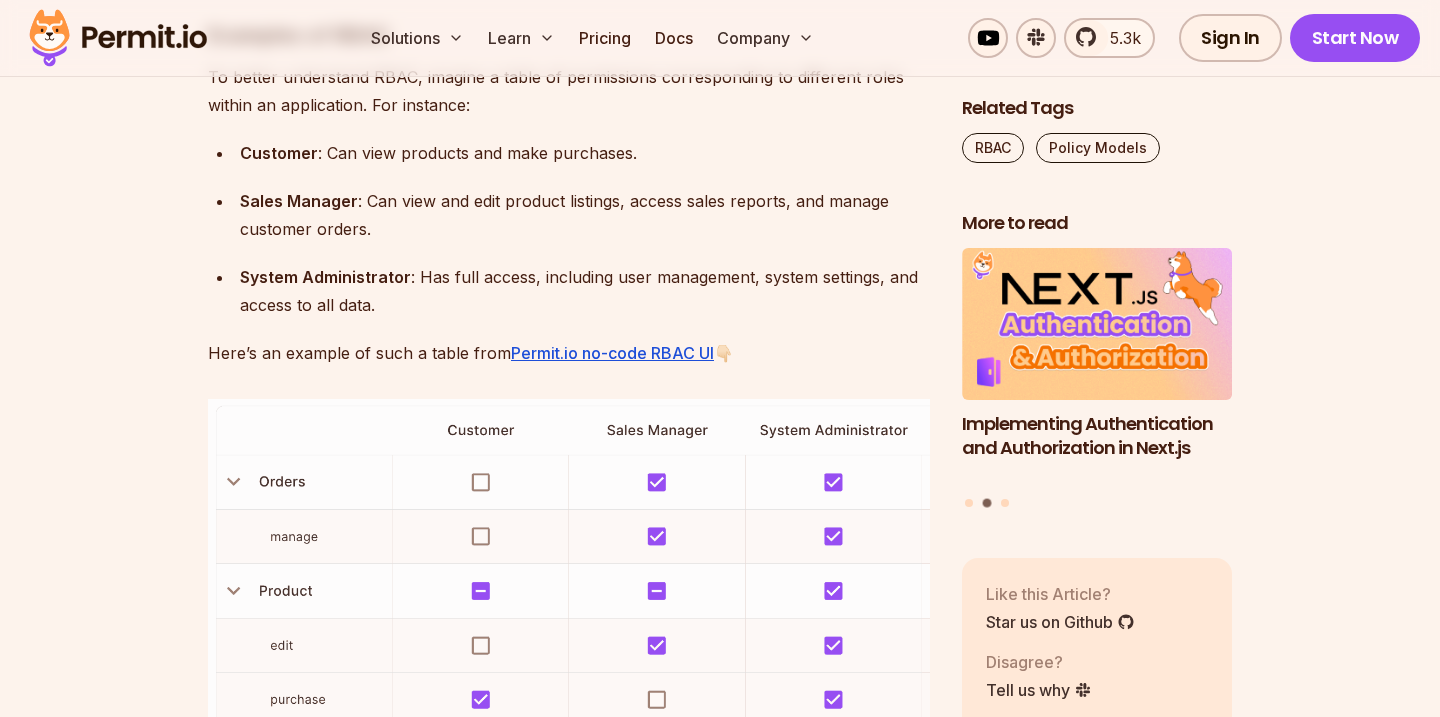 click on "Customer : Can view products and make purchases." at bounding box center (585, 153) 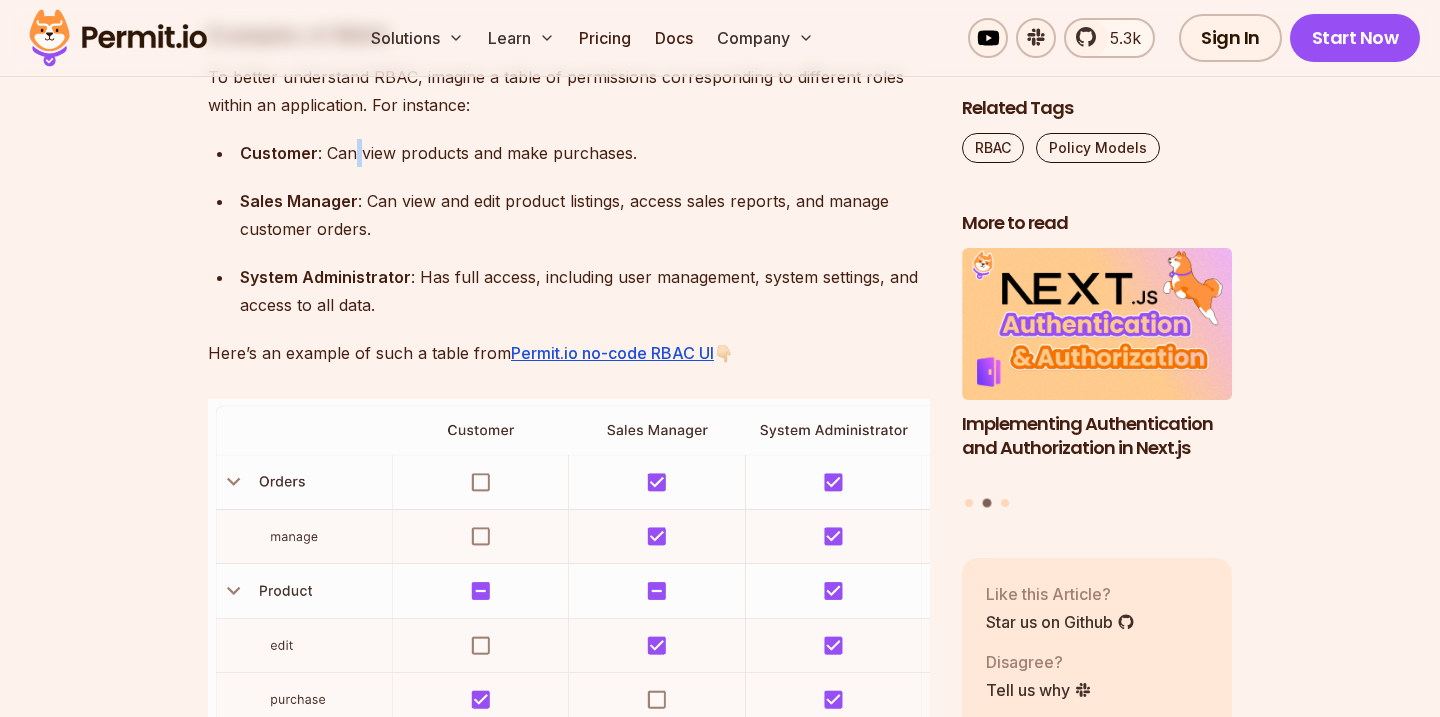 click on "Customer : Can view products and make purchases." at bounding box center [585, 153] 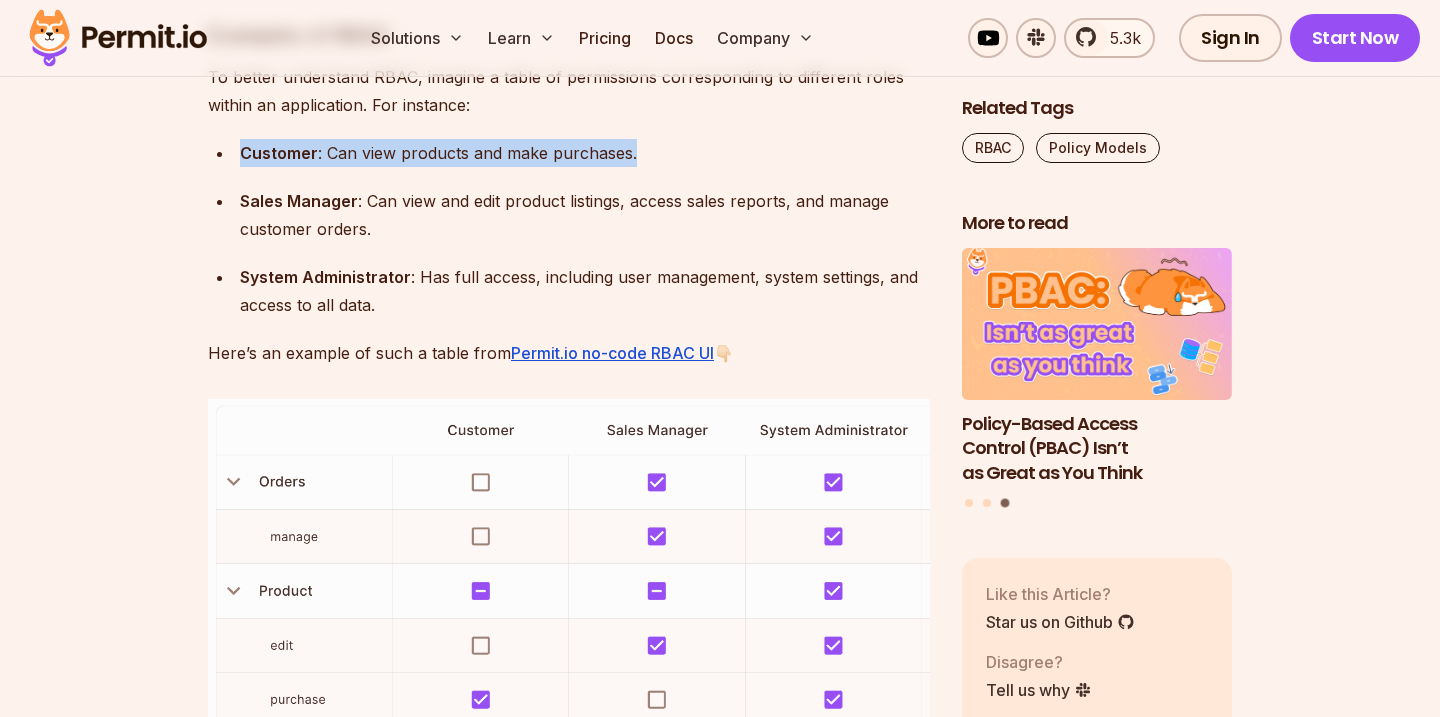 click on "Customer : Can view products and make purchases. Sales Manager : Can view and edit product listings, access sales reports, and manage customer orders. System Administrator : Has full access, including user management, system settings, and access to all data." at bounding box center (569, 229) 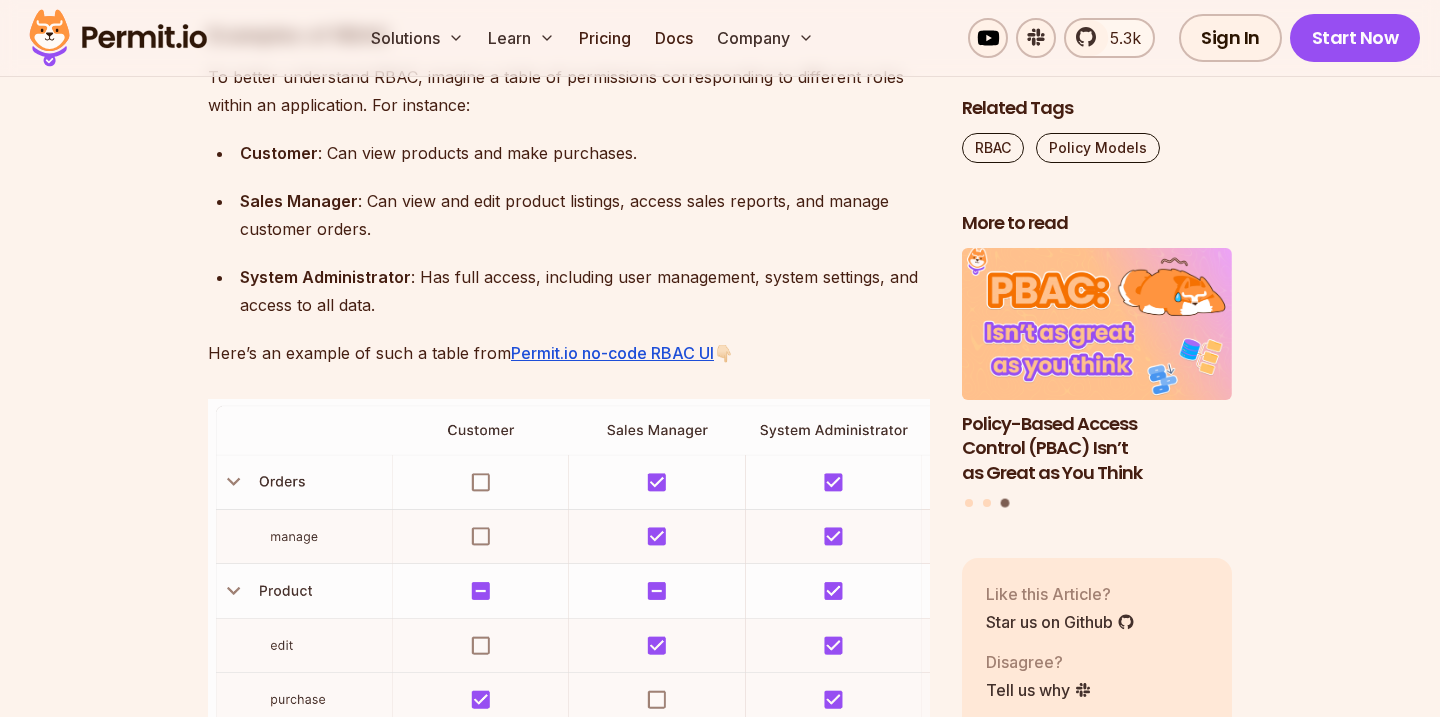 click on "Customer : Can view products and make purchases. Sales Manager : Can view and edit product listings, access sales reports, and manage customer orders. System Administrator : Has full access, including user management, system settings, and access to all data." at bounding box center [569, 229] 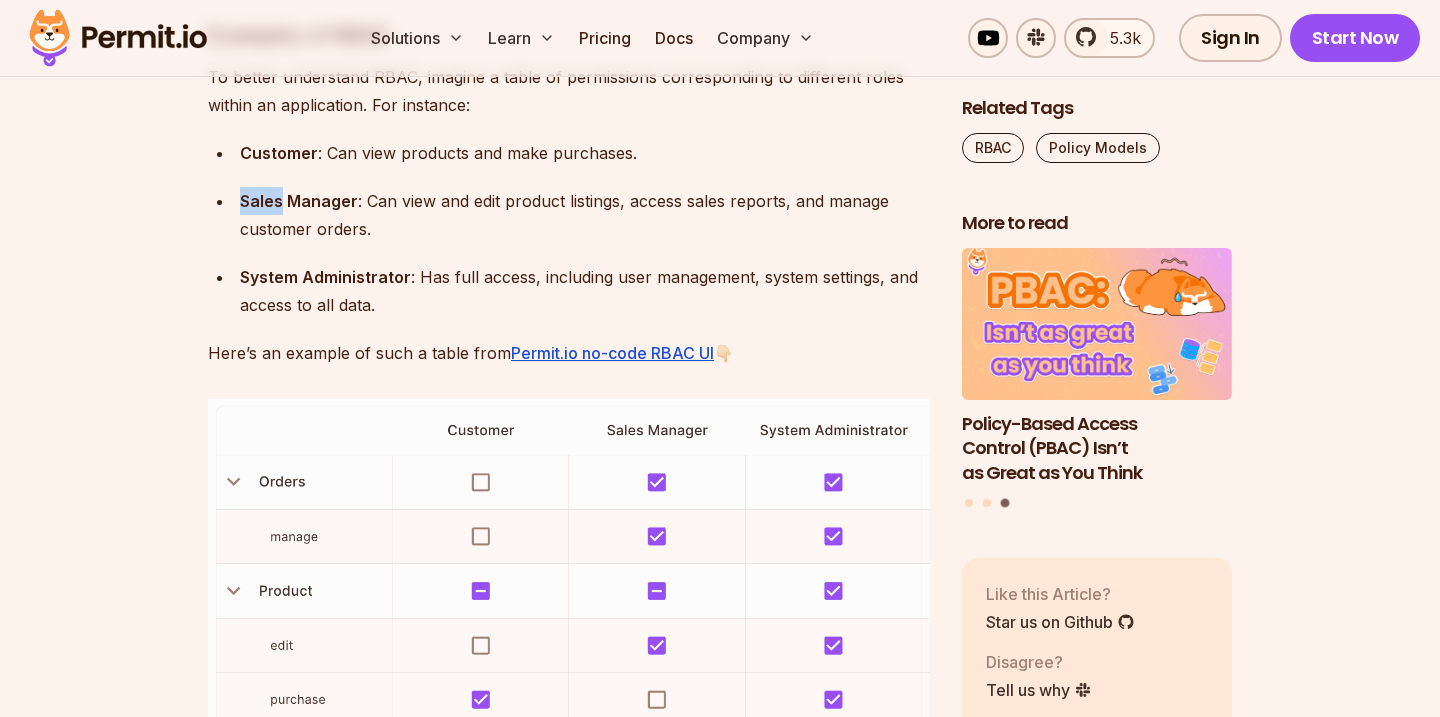 click on "Customer : Can view products and make purchases. Sales Manager : Can view and edit product listings, access sales reports, and manage customer orders. System Administrator : Has full access, including user management, system settings, and access to all data." at bounding box center (569, 229) 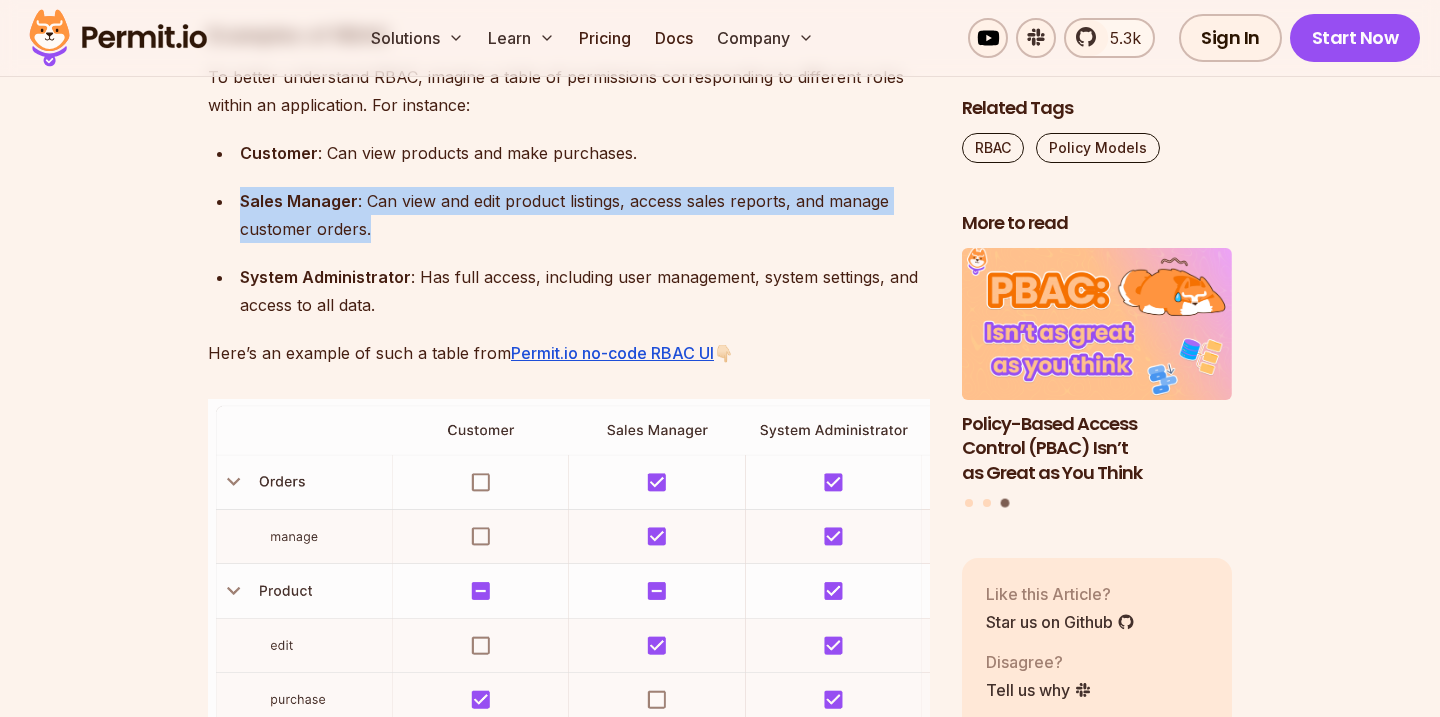 scroll, scrollTop: 2835, scrollLeft: 0, axis: vertical 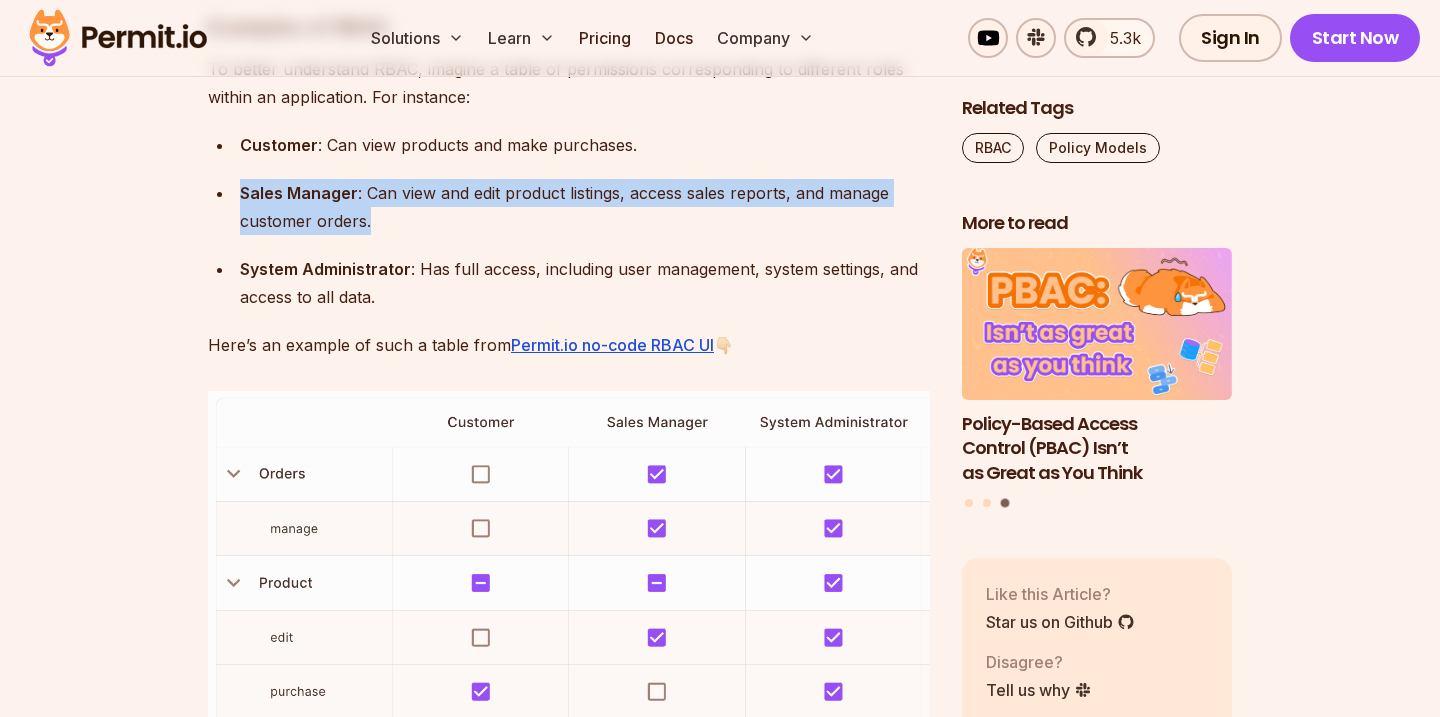 click on "System Administrator : Has full access, including user management, system settings, and access to all data." at bounding box center (585, 283) 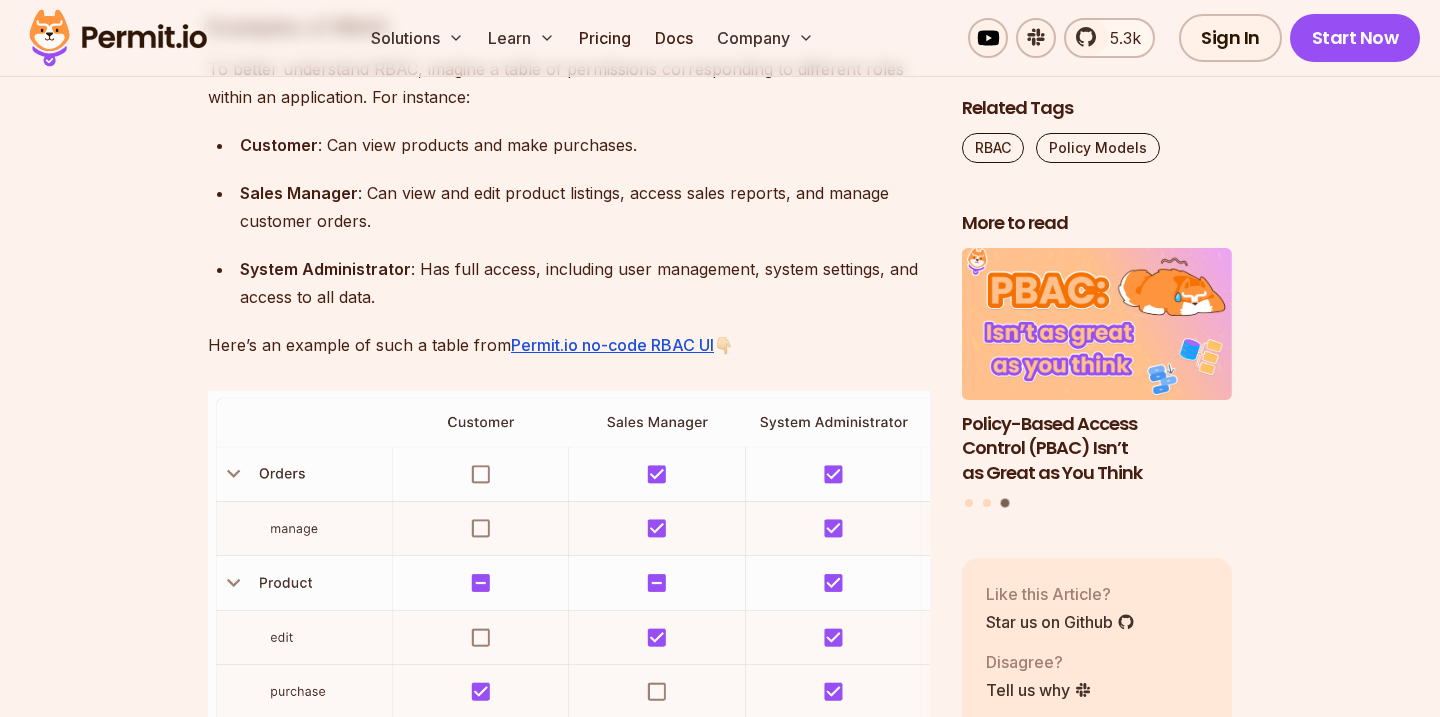 click on "System Administrator : Has full access, including user management, system settings, and access to all data." at bounding box center (585, 283) 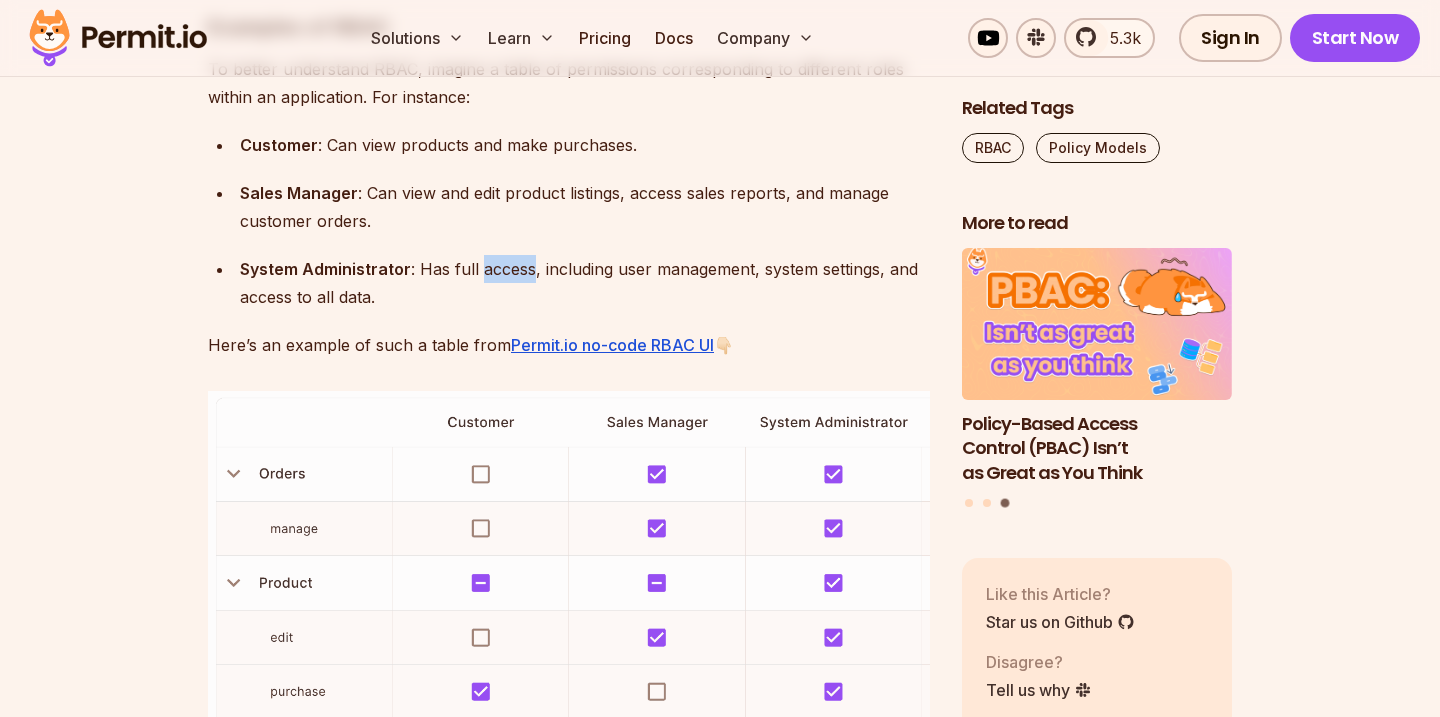 click on "System Administrator : Has full access, including user management, system settings, and access to all data." at bounding box center [585, 283] 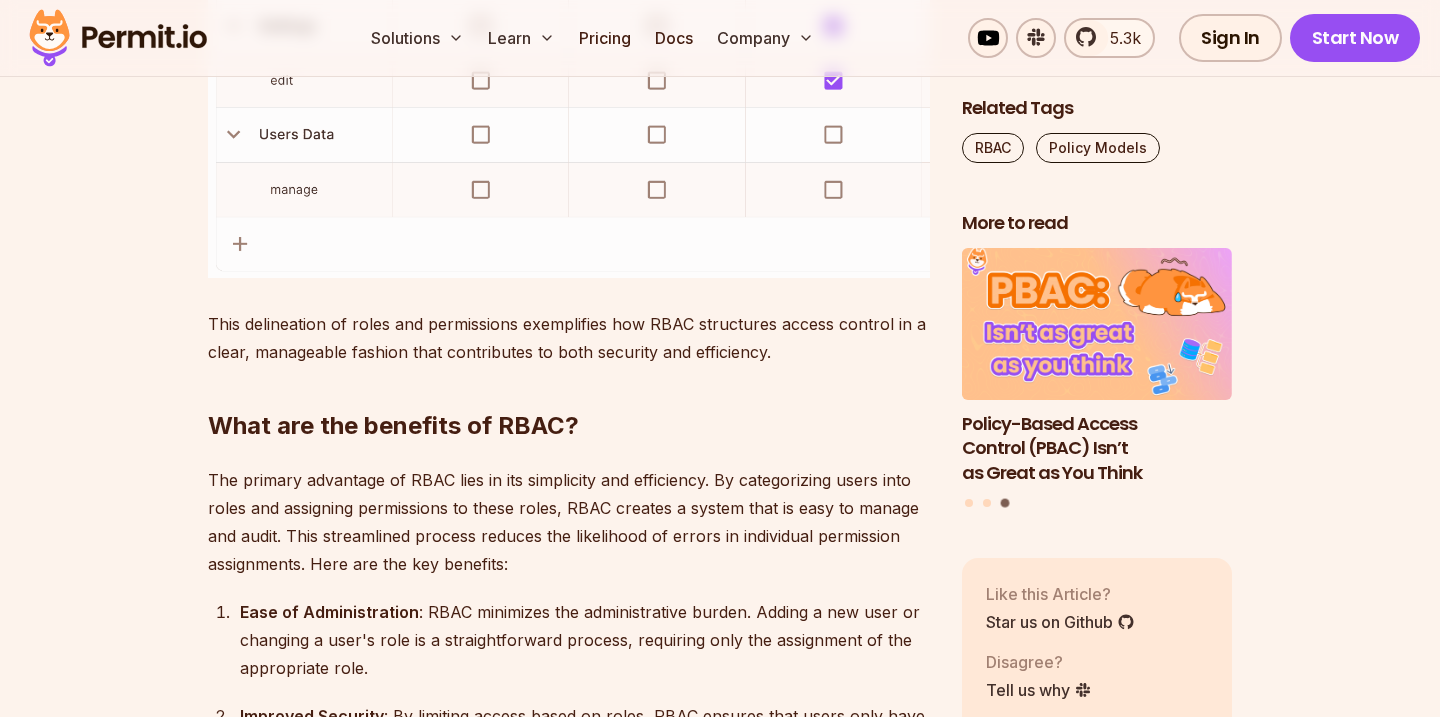 scroll, scrollTop: 3728, scrollLeft: 0, axis: vertical 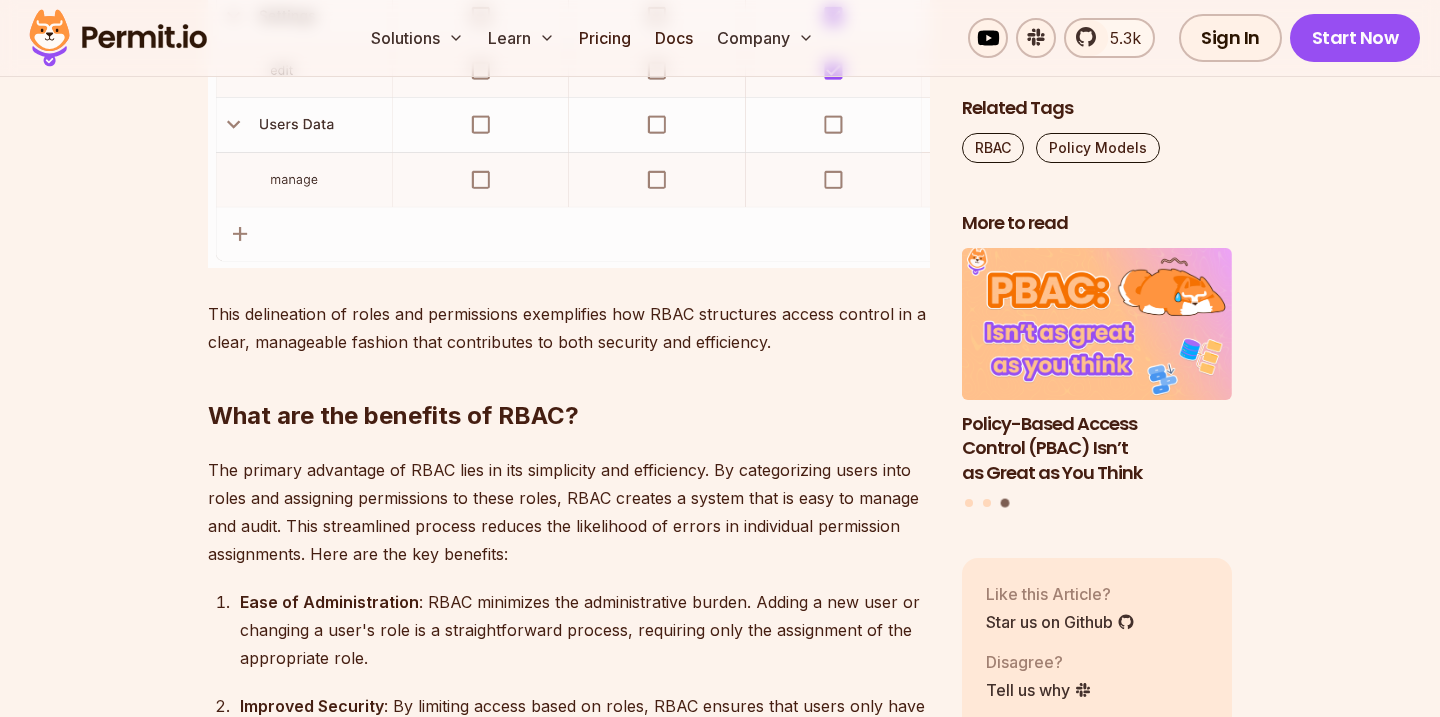 click on "The primary advantage of RBAC lies in its simplicity and efficiency. By categorizing users into roles and assigning permissions to these roles, RBAC creates a system that is easy to manage and audit. This streamlined process reduces the likelihood of errors in individual permission assignments. Here are the key benefits:" at bounding box center (569, 512) 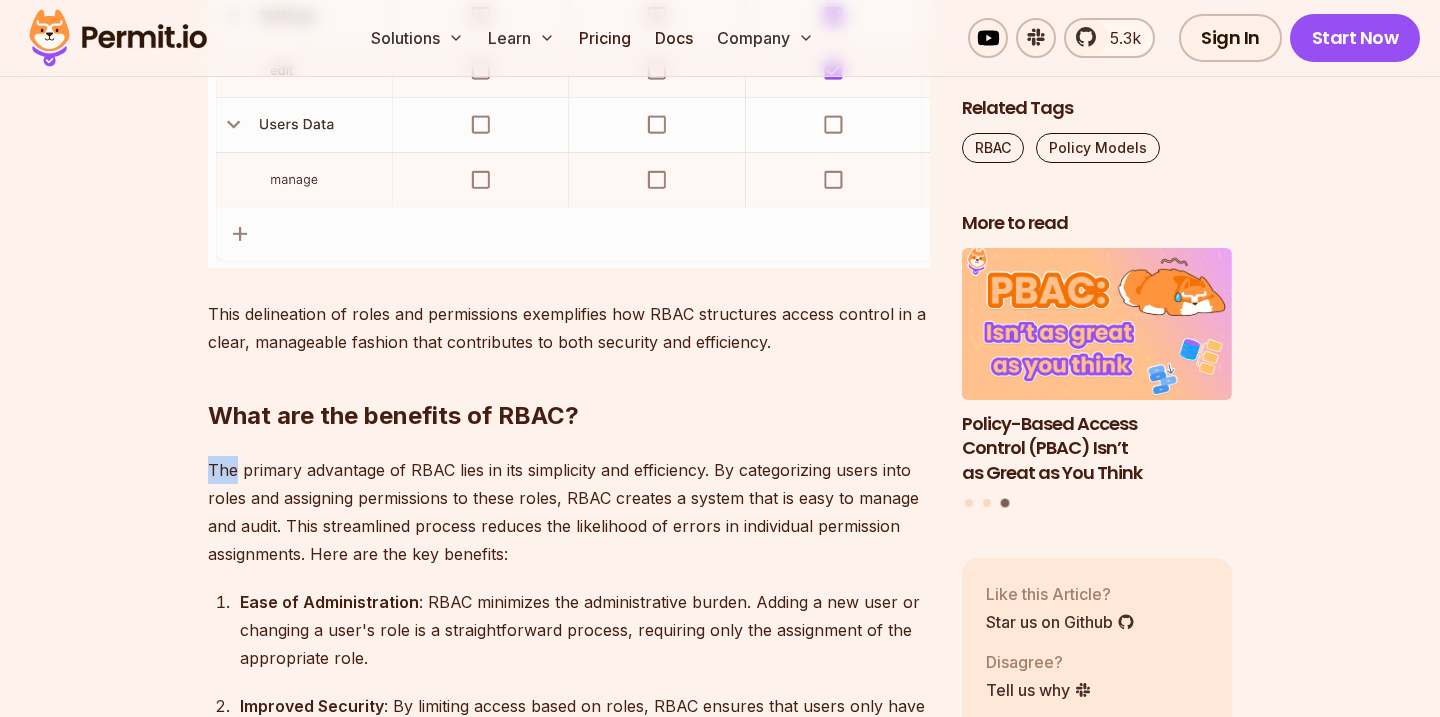 click on "The primary advantage of RBAC lies in its simplicity and efficiency. By categorizing users into roles and assigning permissions to these roles, RBAC creates a system that is easy to manage and audit. This streamlined process reduces the likelihood of errors in individual permission assignments. Here are the key benefits:" at bounding box center [569, 512] 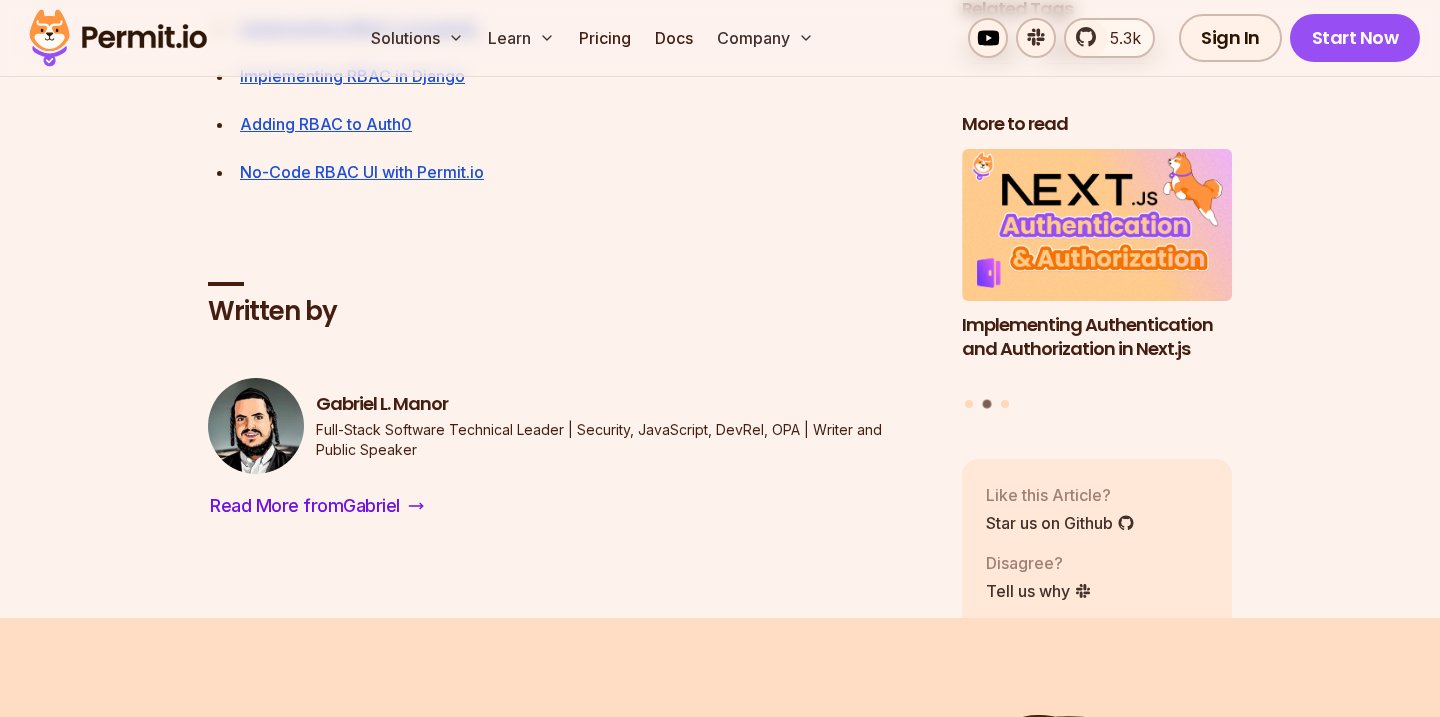 scroll, scrollTop: 7517, scrollLeft: 0, axis: vertical 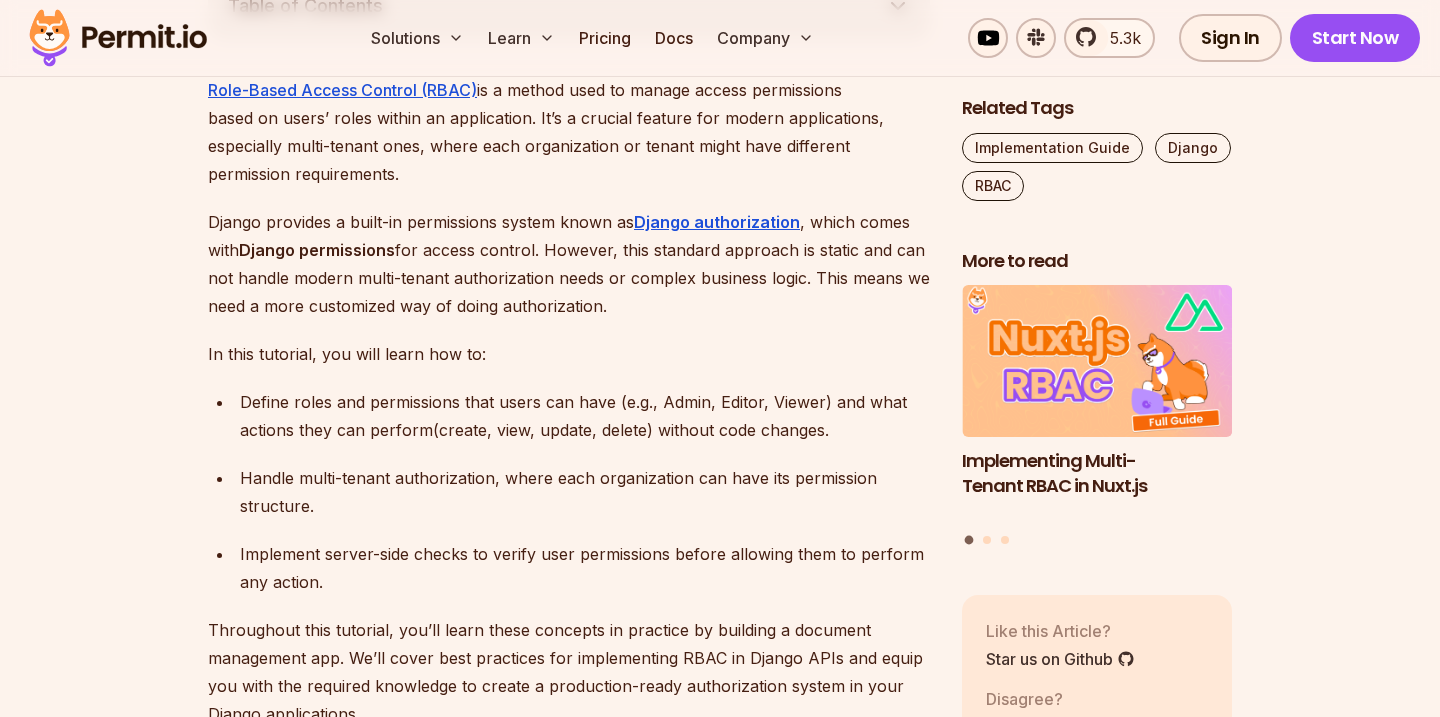 click on "Define roles and permissions that users can have (e.g., Admin, Editor, Viewer) and what actions they can perform(create, view, update, delete) without code changes." at bounding box center [585, 416] 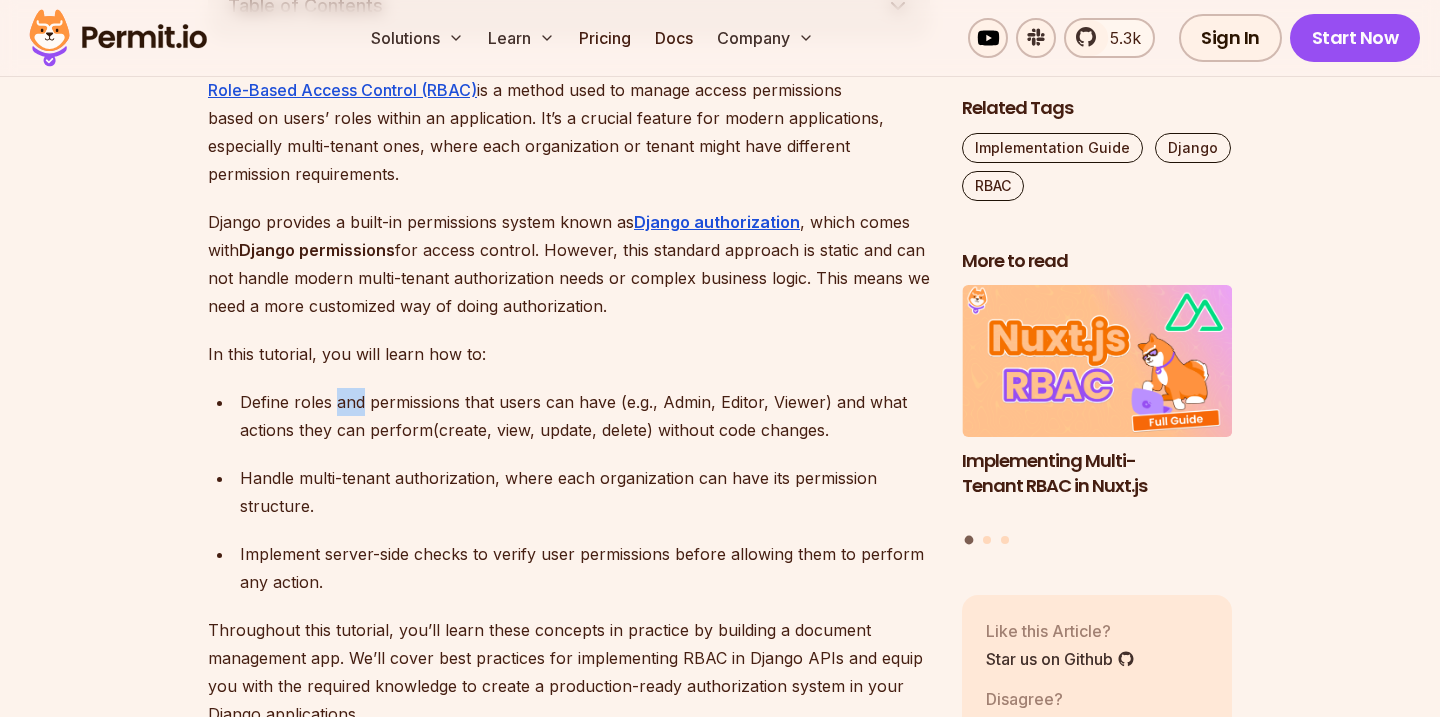 click on "Define roles and permissions that users can have (e.g., Admin, Editor, Viewer) and what actions they can perform(create, view, update, delete) without code changes." at bounding box center [585, 416] 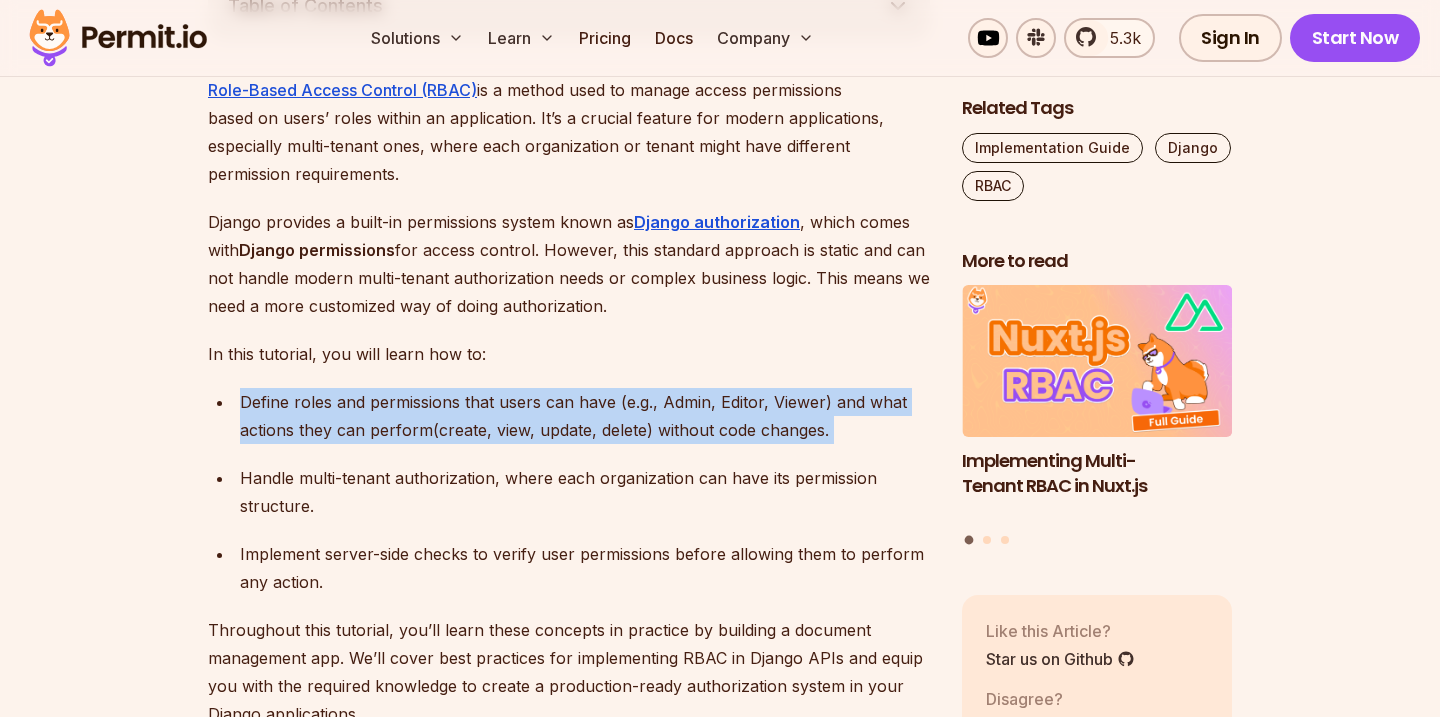 click on "Define roles and permissions that users can have (e.g., Admin, Editor, Viewer) and what actions they can perform(create, view, update, delete) without code changes." at bounding box center [585, 416] 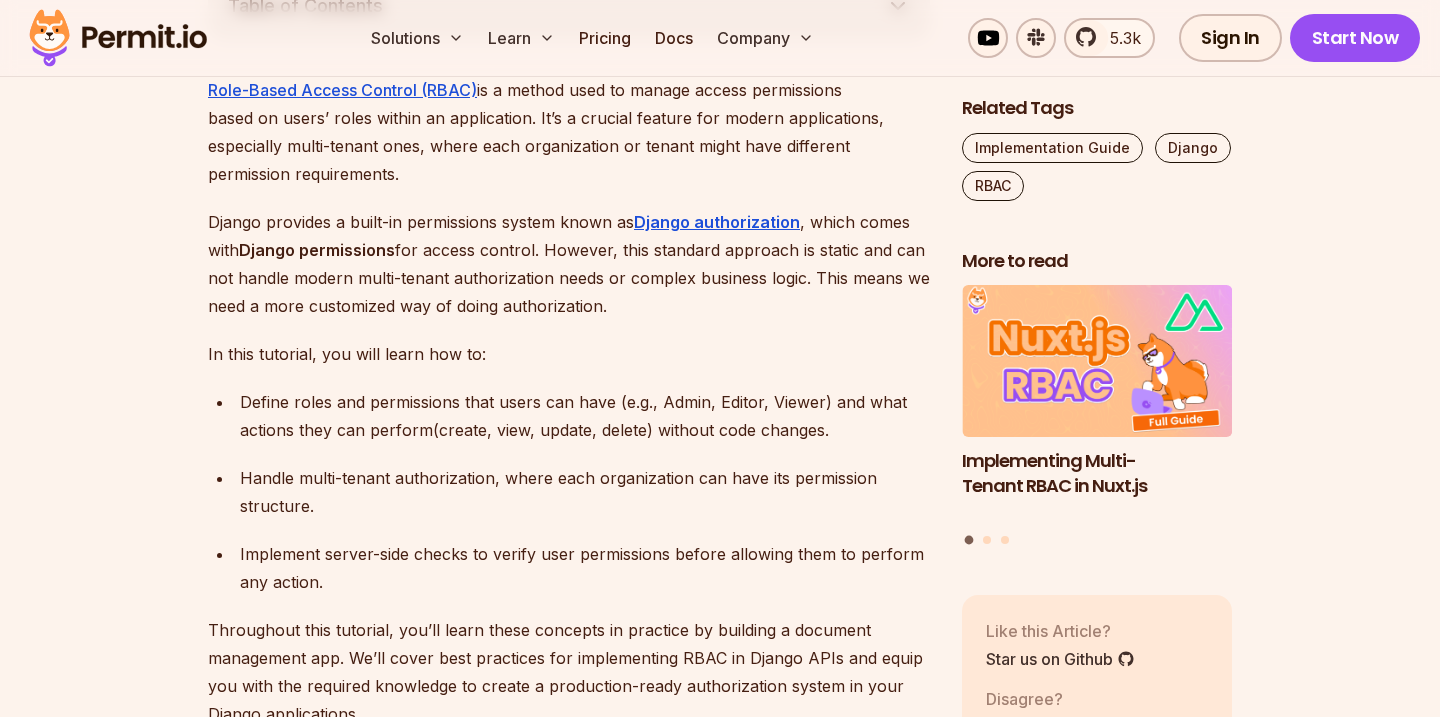 click on "Define roles and permissions that users can have (e.g., Admin, Editor, Viewer) and what actions they can perform(create, view, update, delete) without code changes." at bounding box center (585, 416) 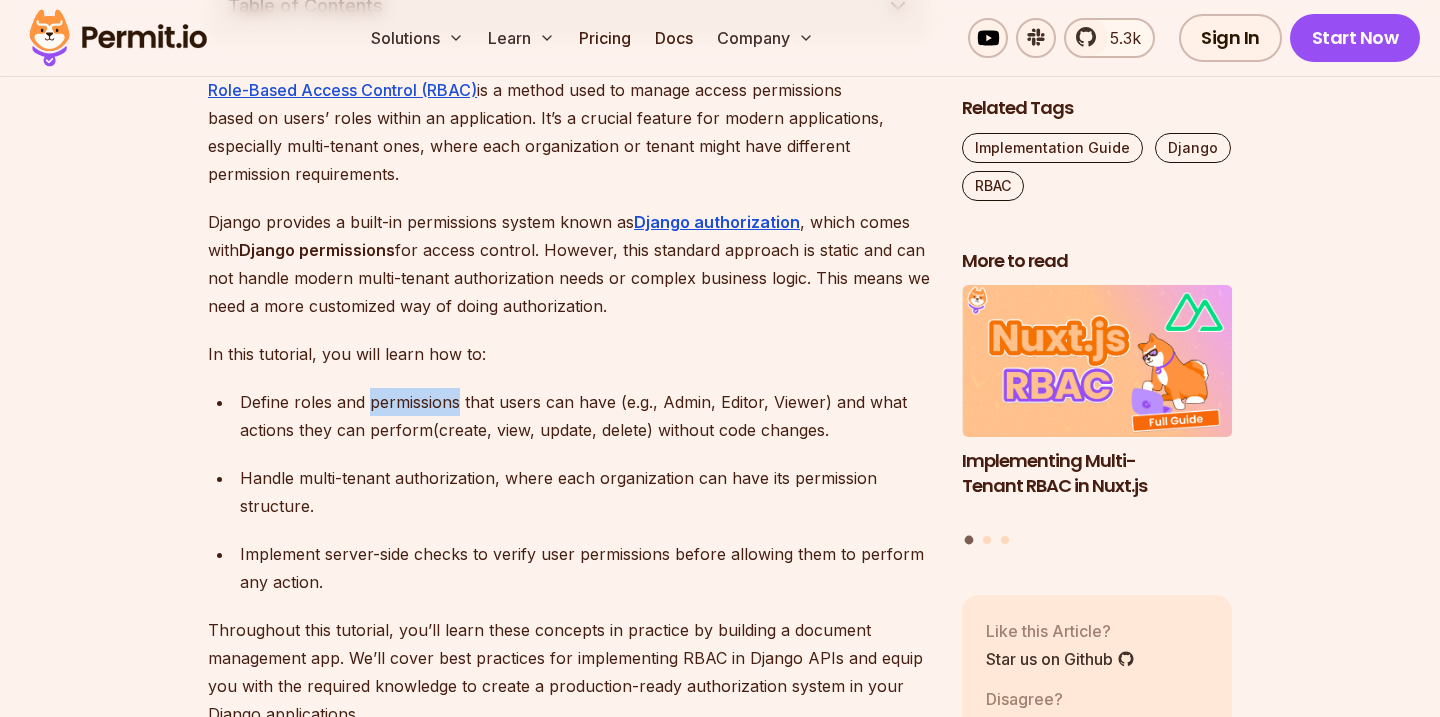 click on "Define roles and permissions that users can have (e.g., Admin, Editor, Viewer) and what actions they can perform(create, view, update, delete) without code changes." at bounding box center [585, 416] 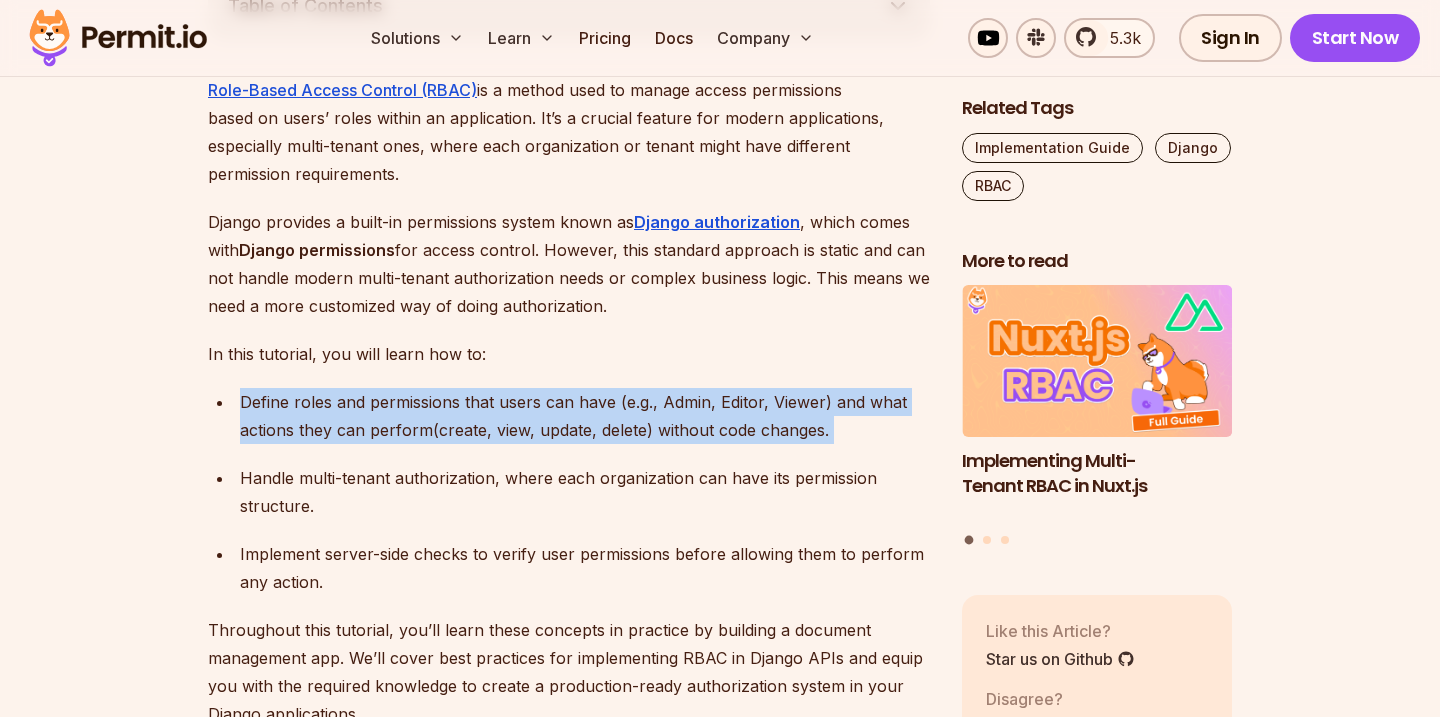 click on "Define roles and permissions that users can have (e.g., Admin, Editor, Viewer) and what actions they can perform(create, view, update, delete) without code changes." at bounding box center (585, 416) 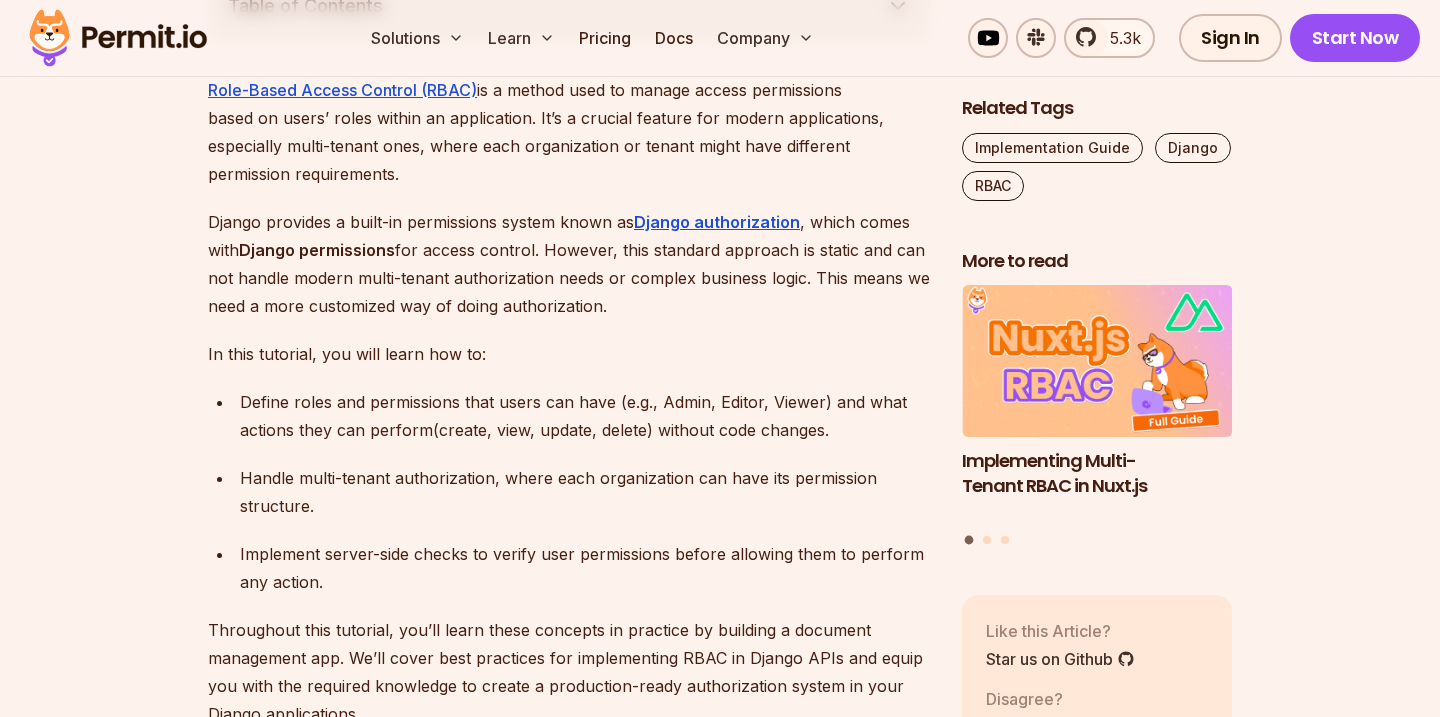 click on "Define roles and permissions that users can have (e.g., Admin, Editor, Viewer) and what actions they can perform(create, view, update, delete) without code changes." at bounding box center [585, 416] 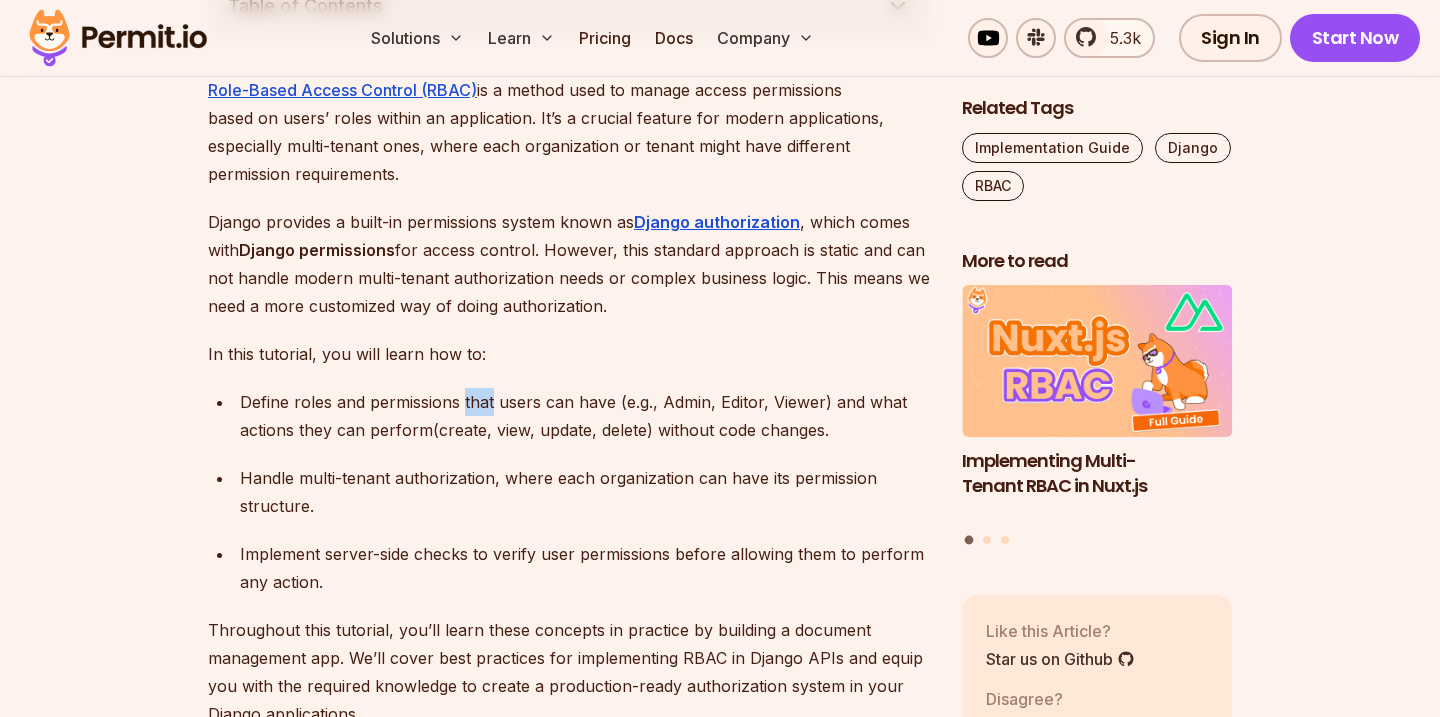 click on "Define roles and permissions that users can have (e.g., Admin, Editor, Viewer) and what actions they can perform(create, view, update, delete) without code changes." at bounding box center (585, 416) 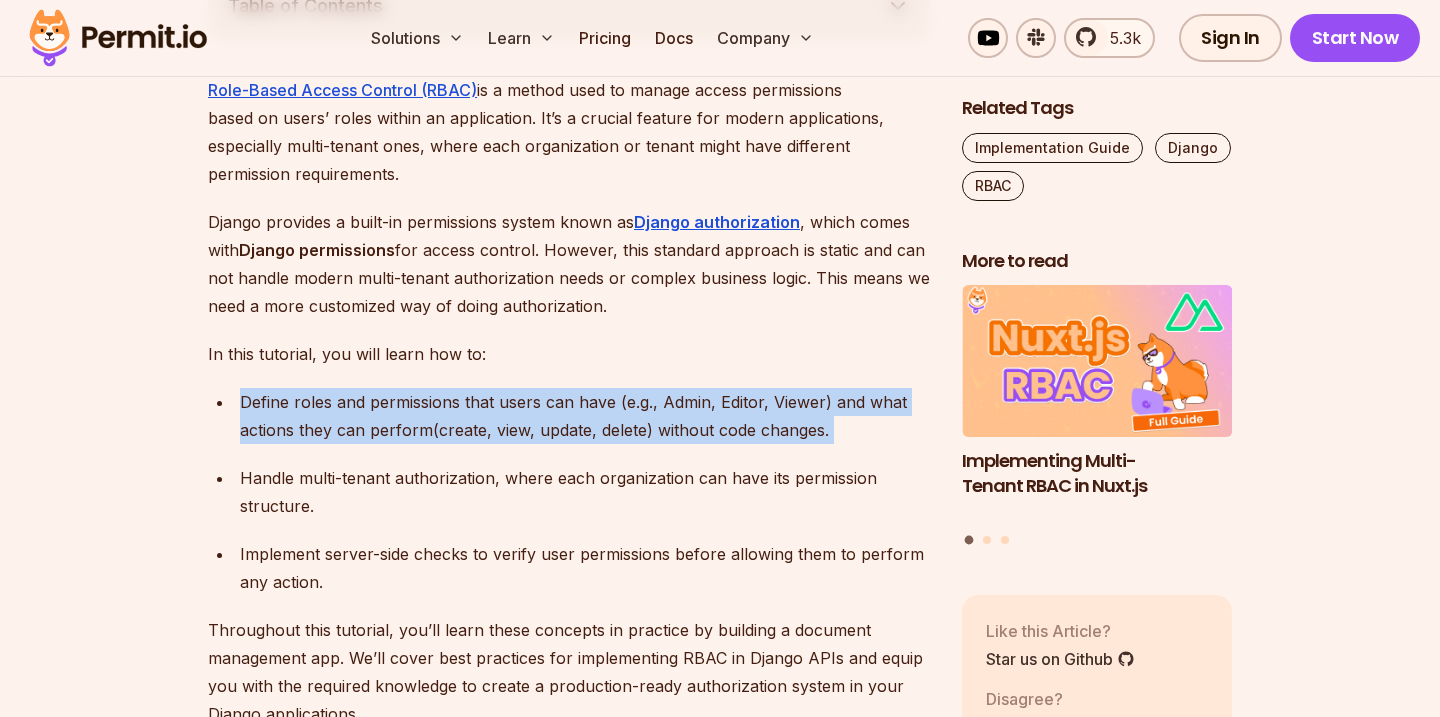 click on "Define roles and permissions that users can have (e.g., Admin, Editor, Viewer) and what actions they can perform(create, view, update, delete) without code changes. Handle multi-tenant authorization, where each organization can have its permission structure. Implement server-side checks to verify user permissions before allowing them to perform any action." at bounding box center [569, 492] 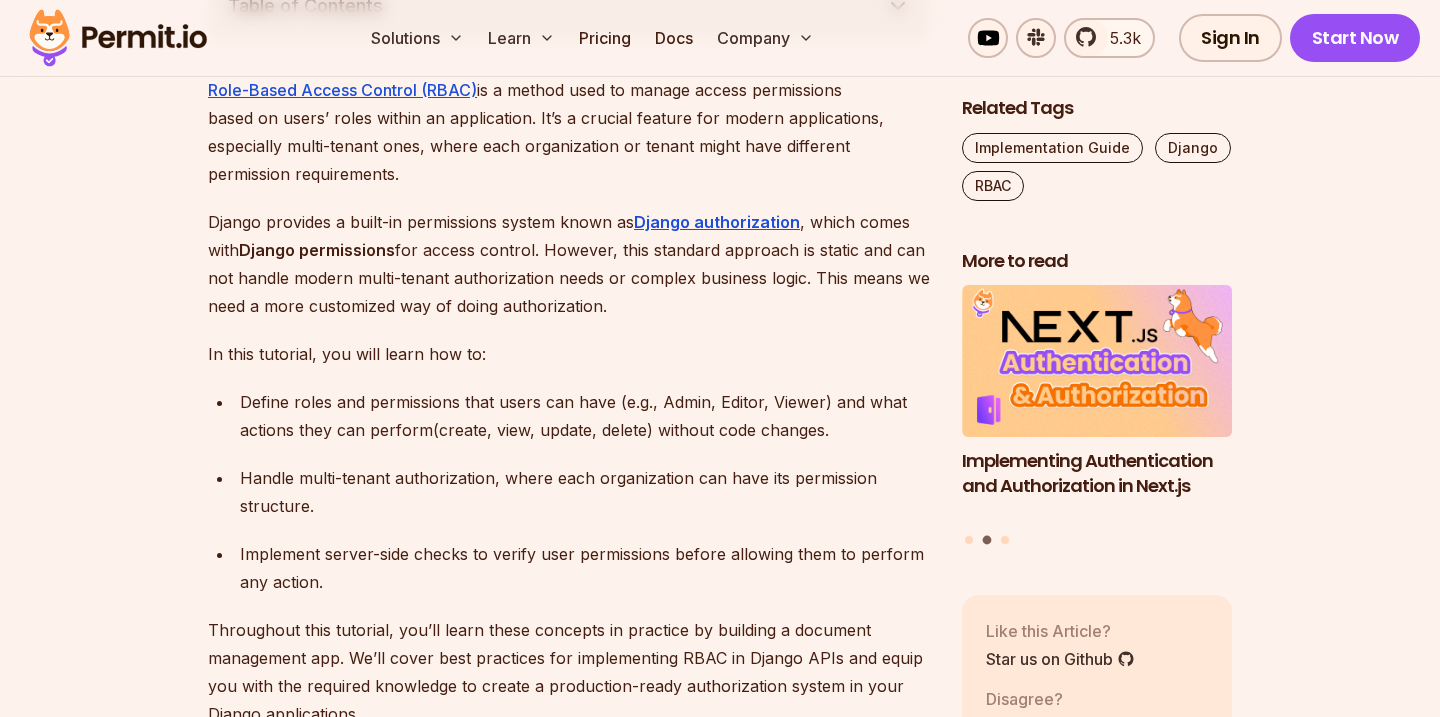 click on "Define roles and permissions that users can have (e.g., Admin, Editor, Viewer) and what actions they can perform(create, view, update, delete) without code changes." at bounding box center [585, 416] 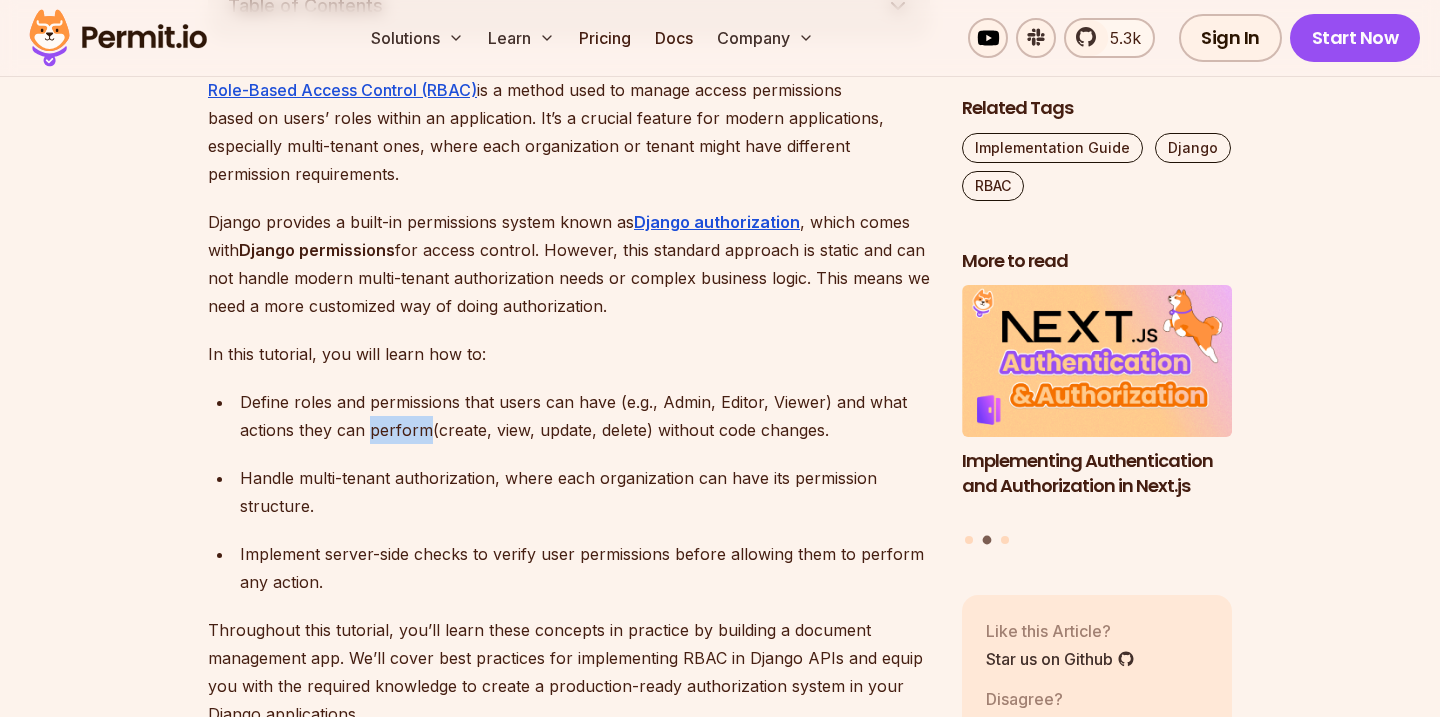 click on "Define roles and permissions that users can have (e.g., Admin, Editor, Viewer) and what actions they can perform(create, view, update, delete) without code changes." at bounding box center (585, 416) 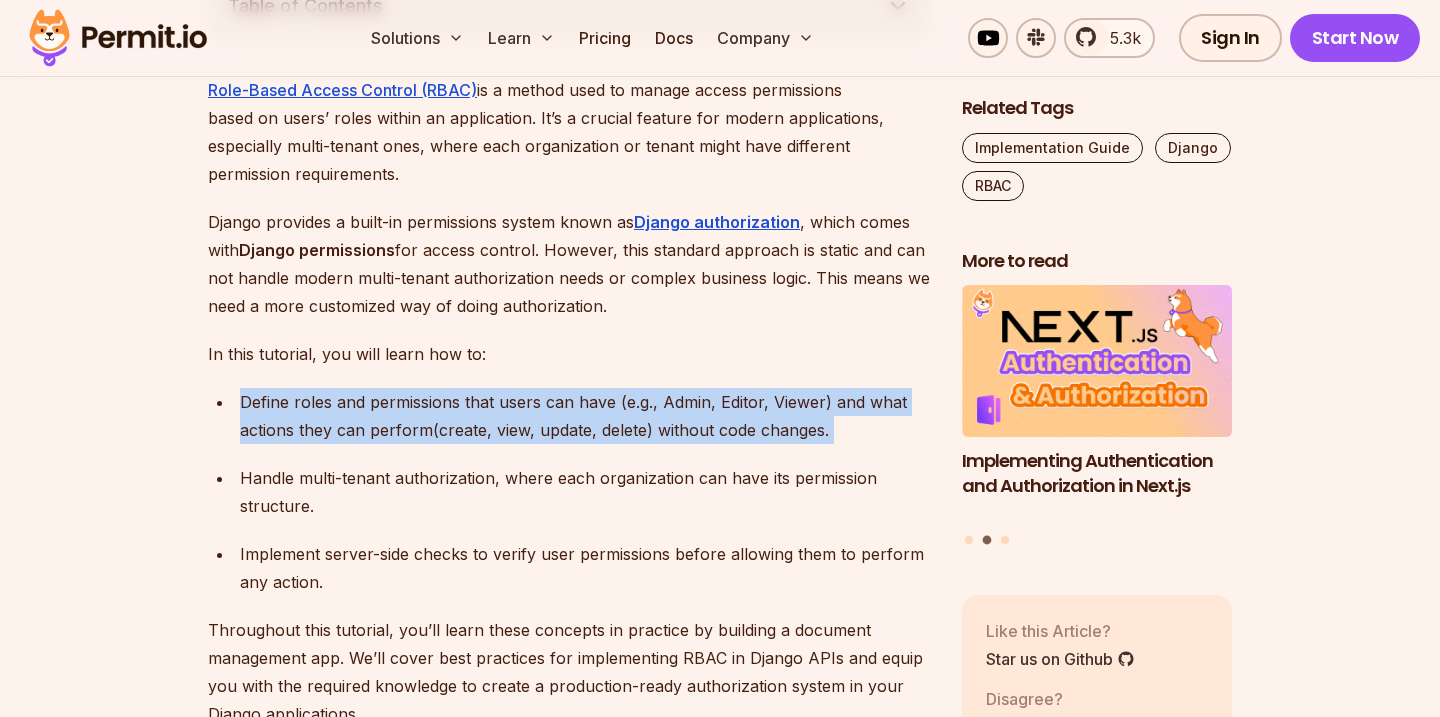 click on "Handle multi-tenant authorization, where each organization can have its permission structure." at bounding box center (585, 492) 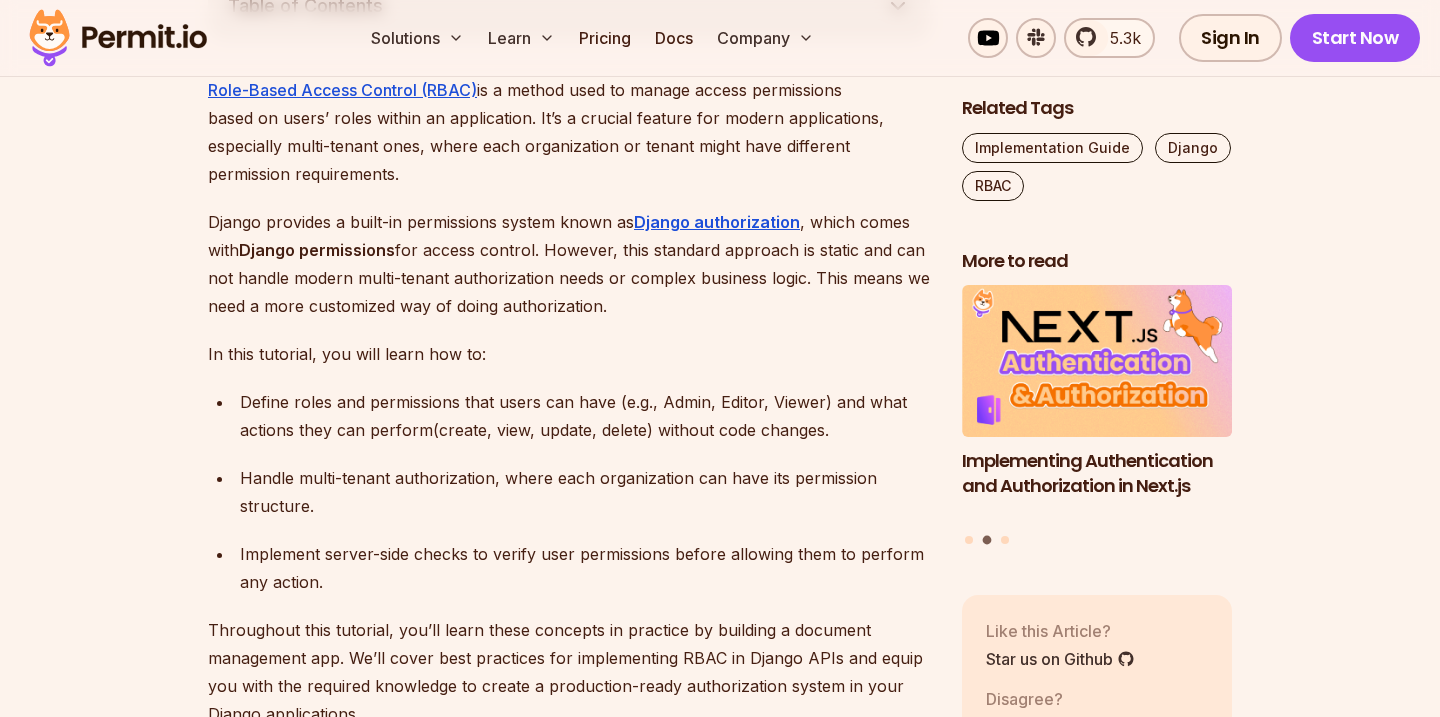 click on "Handle multi-tenant authorization, where each organization can have its permission structure." at bounding box center (585, 492) 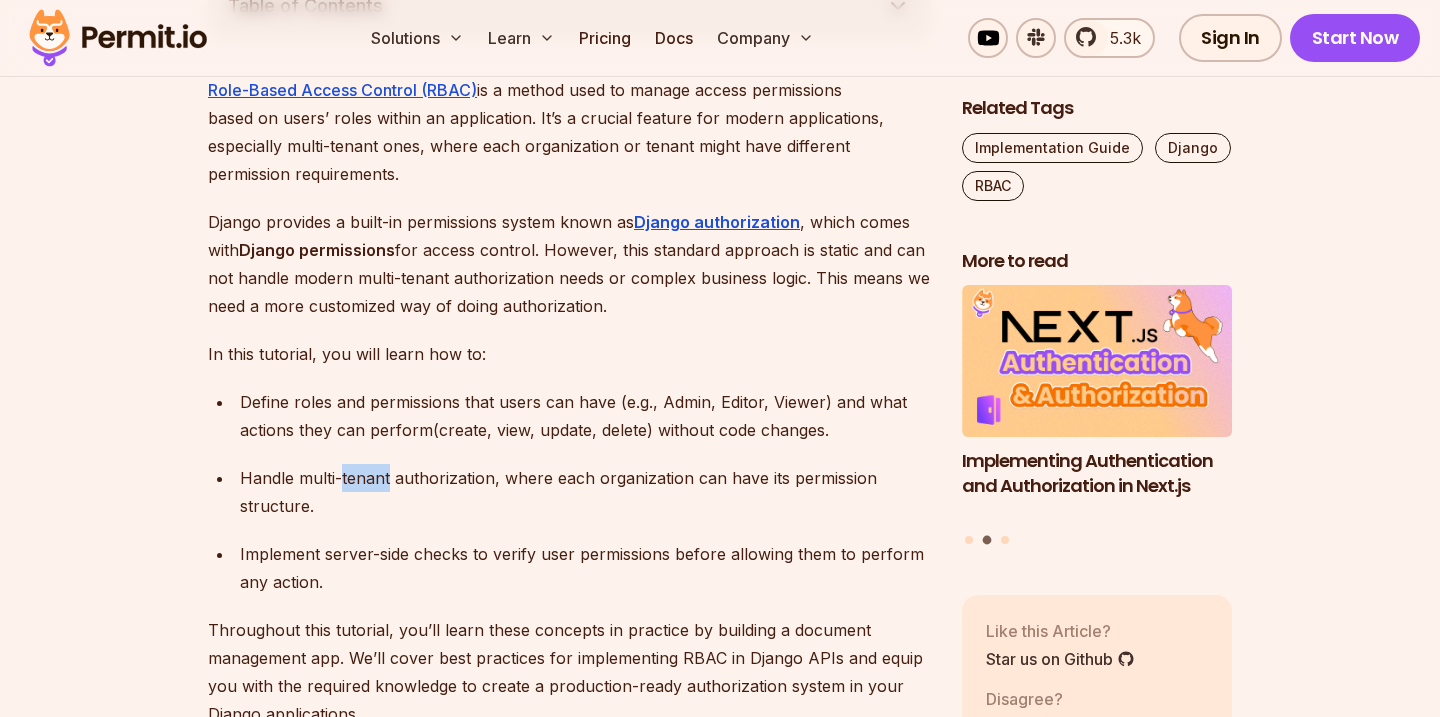 click on "Handle multi-tenant authorization, where each organization can have its permission structure." at bounding box center [585, 492] 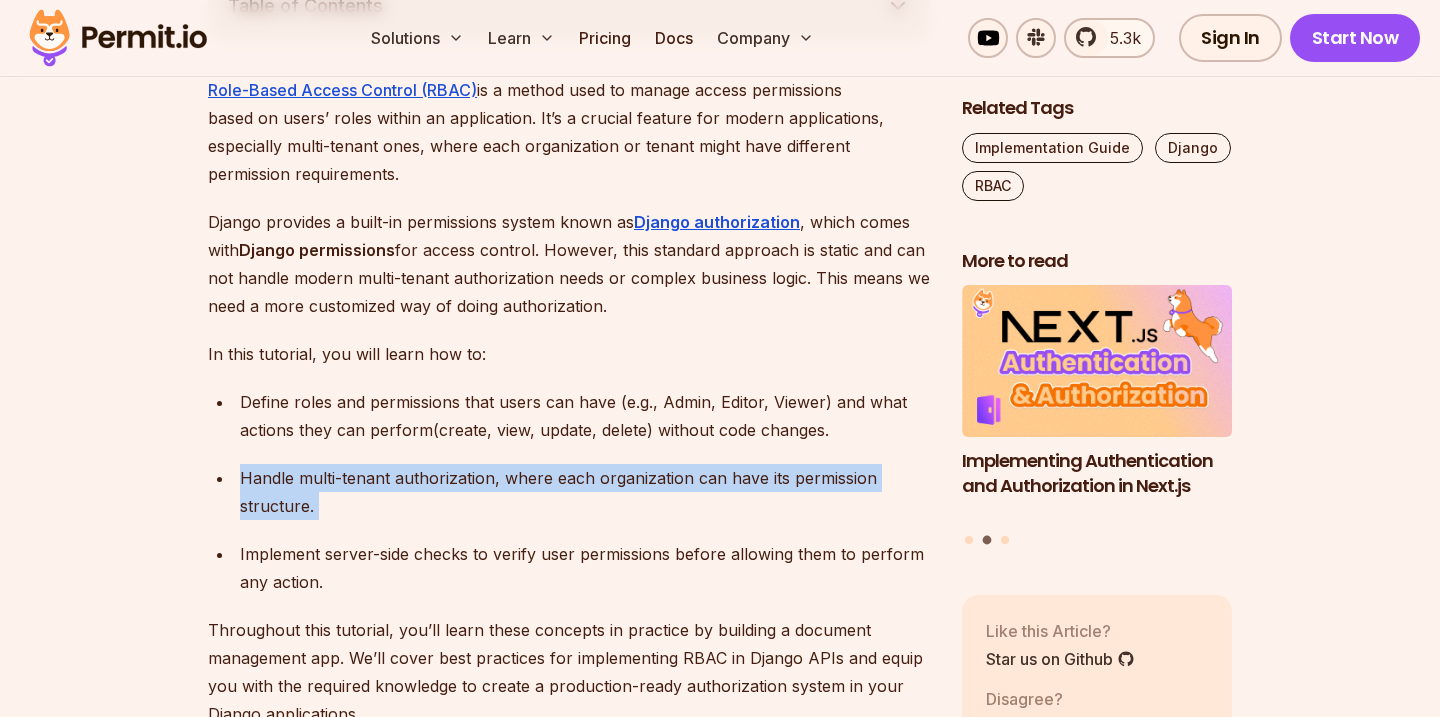 click on "Table of Contents Role-Based Access Control (RBAC)  is a method used to manage access permissions based on users’ roles within an application. It’s a crucial feature for modern applications, especially multi-tenant ones, where each organization or tenant might have different permission requirements. Django provides a built-in permissions system known as  Django authorization , which comes with  Django permissions  for access control. However, this standard approach is static and can not handle modern multi-tenant authorization needs or complex business logic. This means we need a more customized way of doing authorization. In this tutorial, you will learn how to: Define roles and permissions that users can have (e.g., Admin, Editor, Viewer) and what actions they can perform(create, view, update, delete) without code changes. Handle multi-tenant authorization, where each organization can have its permission structure. Django’s Native Permissions Django provides a default permission system through  )" at bounding box center [720, 5701] 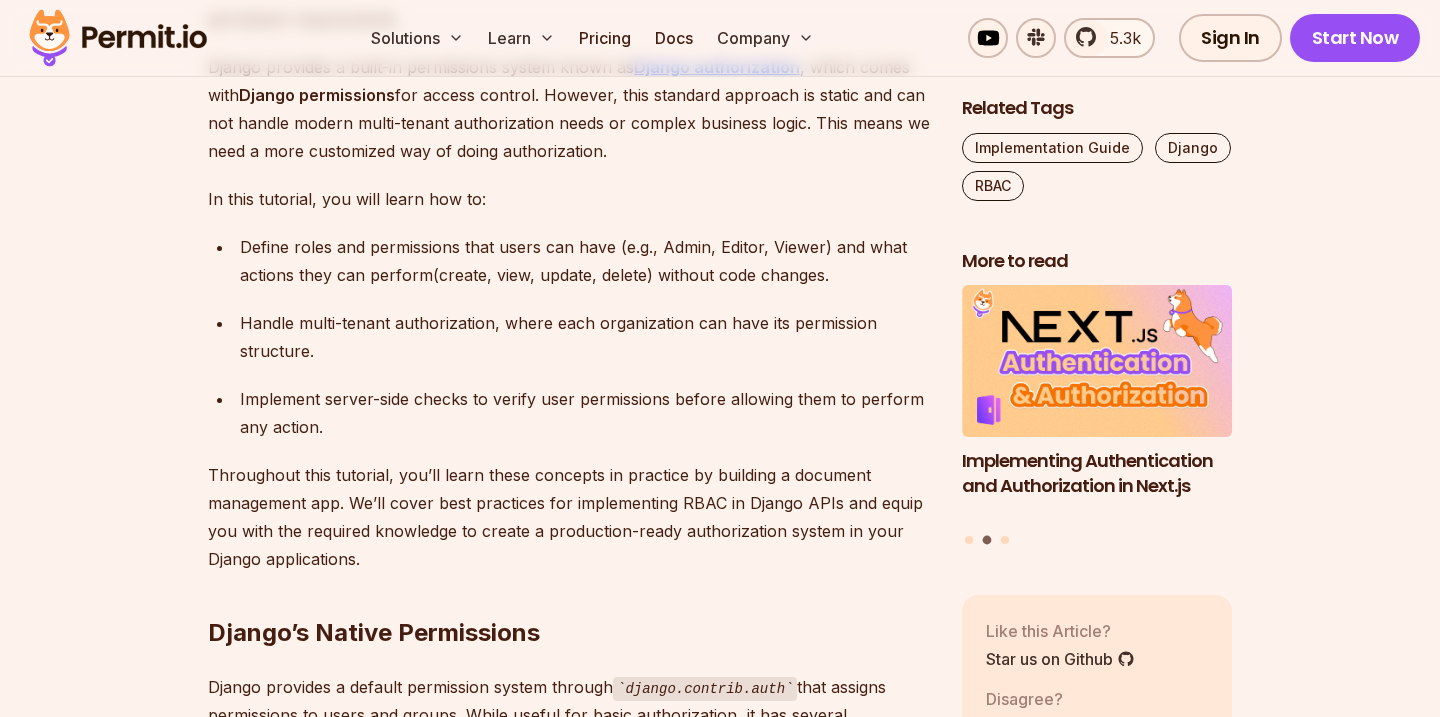 scroll, scrollTop: 1367, scrollLeft: 0, axis: vertical 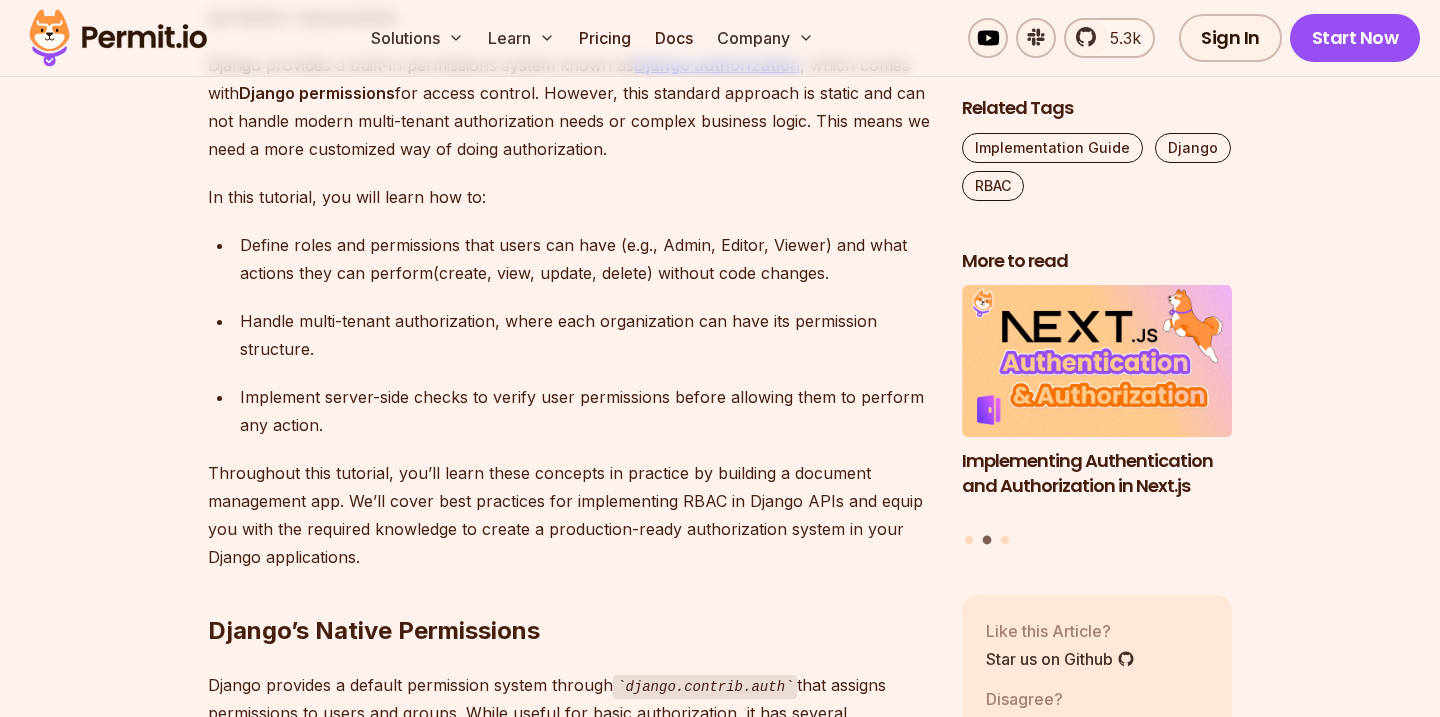 click on "Implement server-side checks to verify user permissions before allowing them to perform any action." at bounding box center [585, 411] 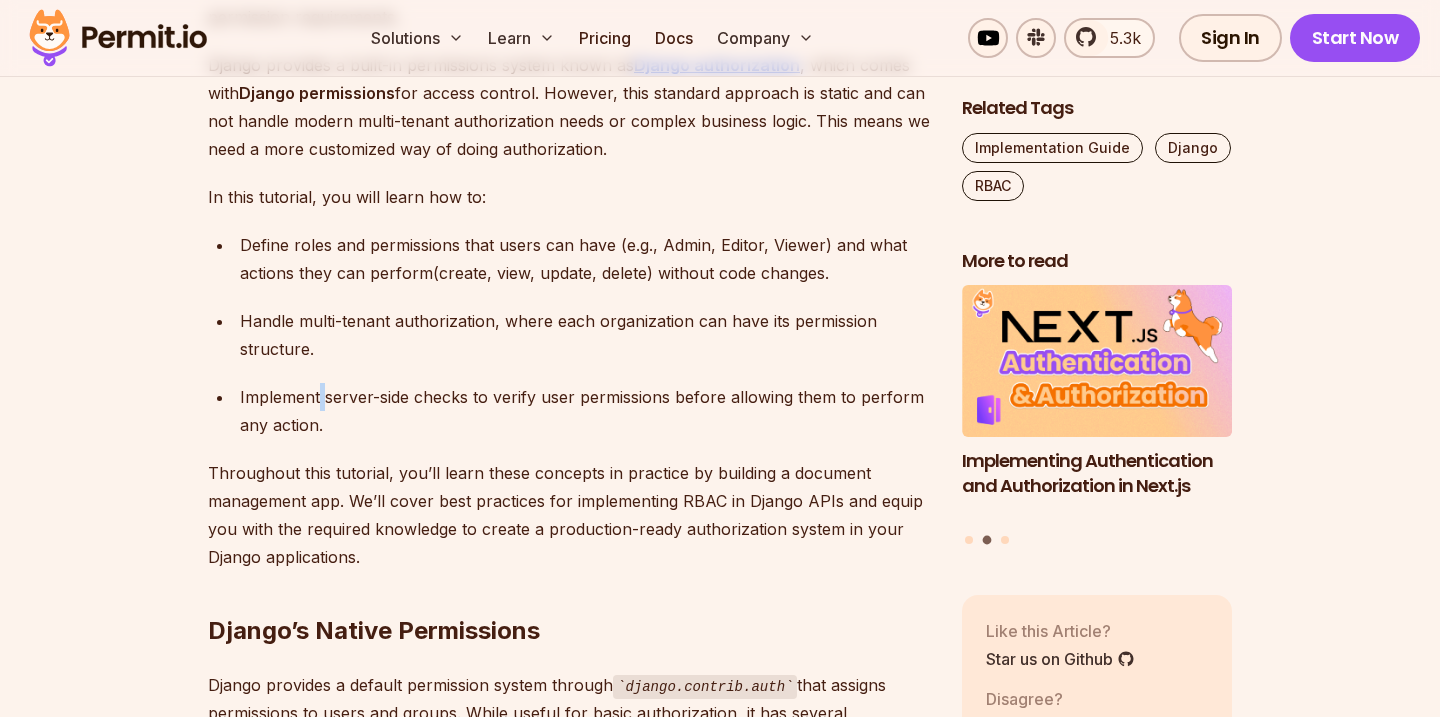 click on "Implement server-side checks to verify user permissions before allowing them to perform any action." at bounding box center (585, 411) 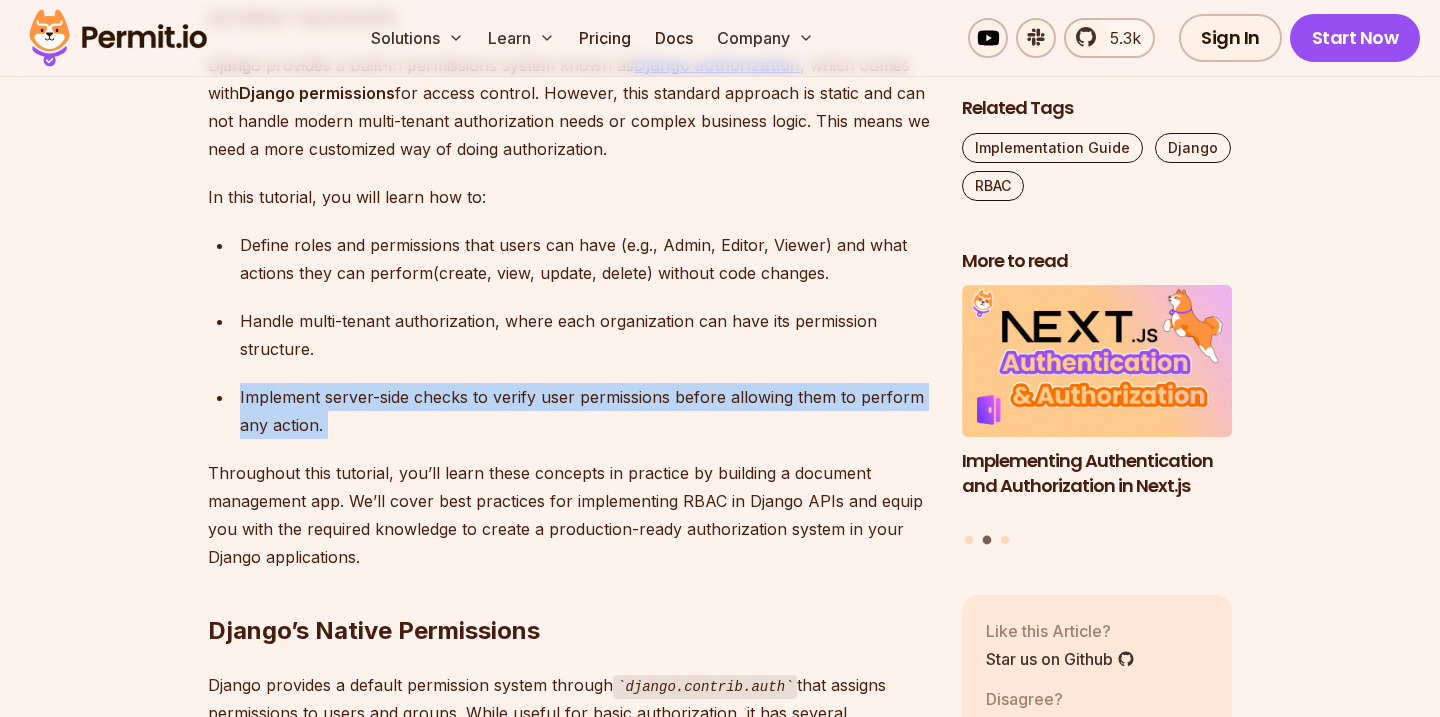 click on "Table of Contents Role-Based Access Control (RBAC)  is a method used to manage access permissions based on users’ roles within an application. It’s a crucial feature for modern applications, especially multi-tenant ones, where each organization or tenant might have different permission requirements. Django provides a built-in permissions system known as  Django authorization , which comes with  Django permissions  for access control. However, this standard approach is static and can not handle modern multi-tenant authorization needs or complex business logic. This means we need a more customized way of doing authorization. In this tutorial, you will learn how to: Define roles and permissions that users can have (e.g., Admin, Editor, Viewer) and what actions they can perform(create, view, update, delete) without code changes. Handle multi-tenant authorization, where each organization can have its permission structure. Django’s Native Permissions Django provides a default permission system through  )" at bounding box center [720, 5544] 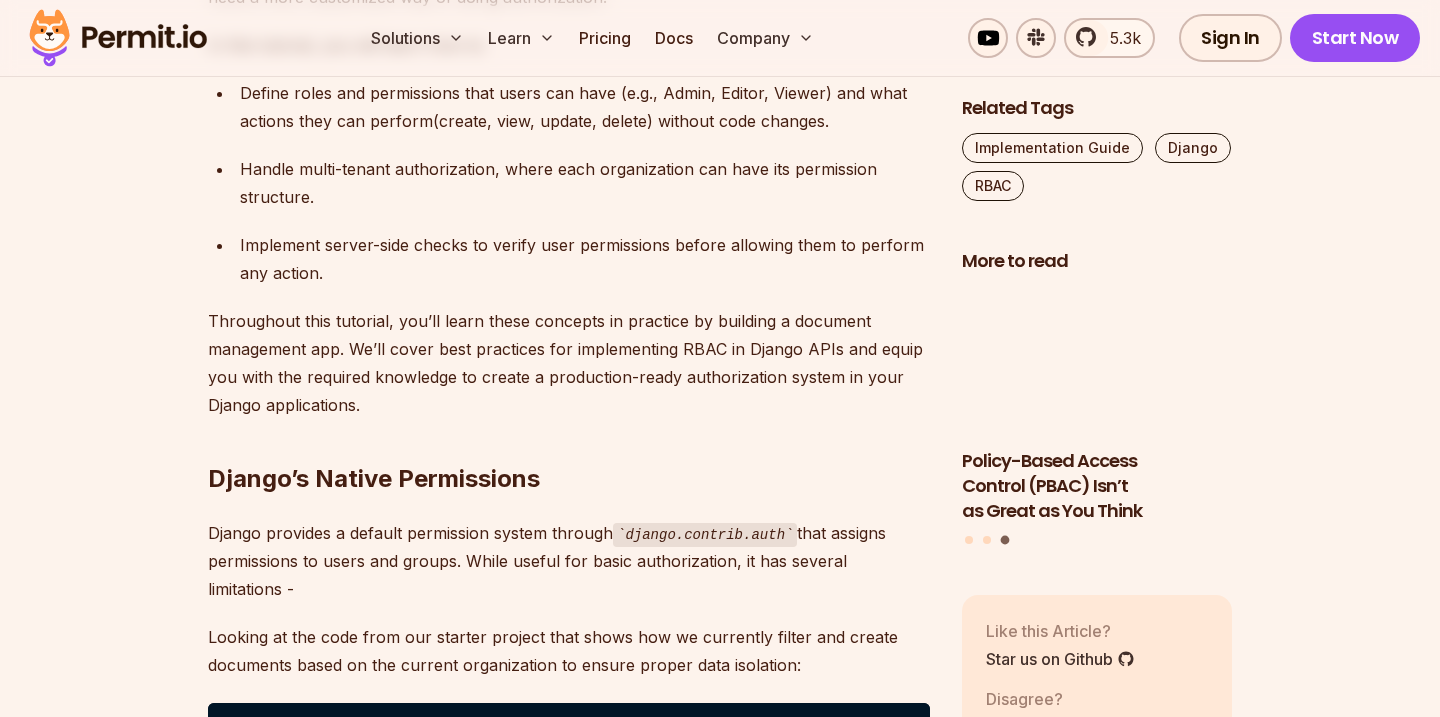 scroll, scrollTop: 1525, scrollLeft: 0, axis: vertical 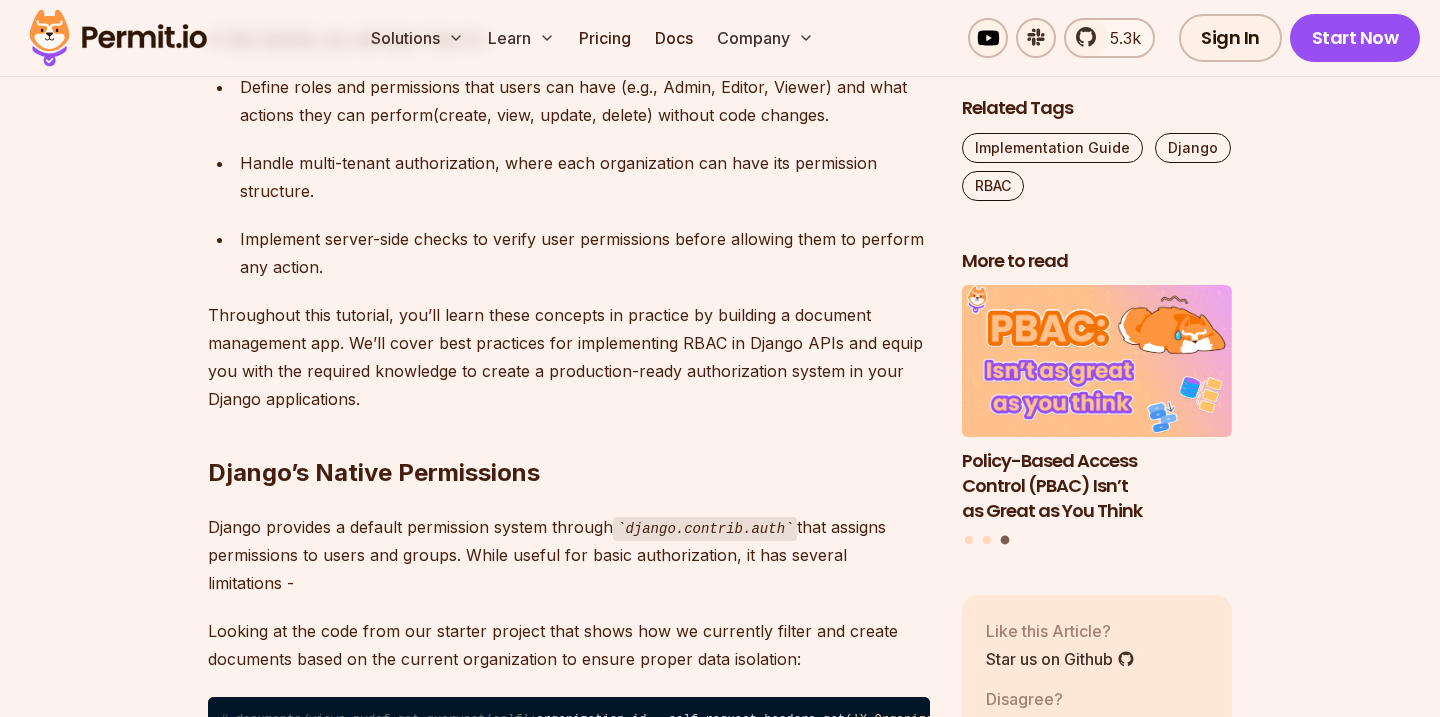 click on "Throughout this tutorial, you’ll learn these concepts in practice by building a document management app. We’ll cover best practices for implementing RBAC in Django APIs and equip you with the required knowledge to create a production-ready authorization system in your Django applications." at bounding box center (569, 357) 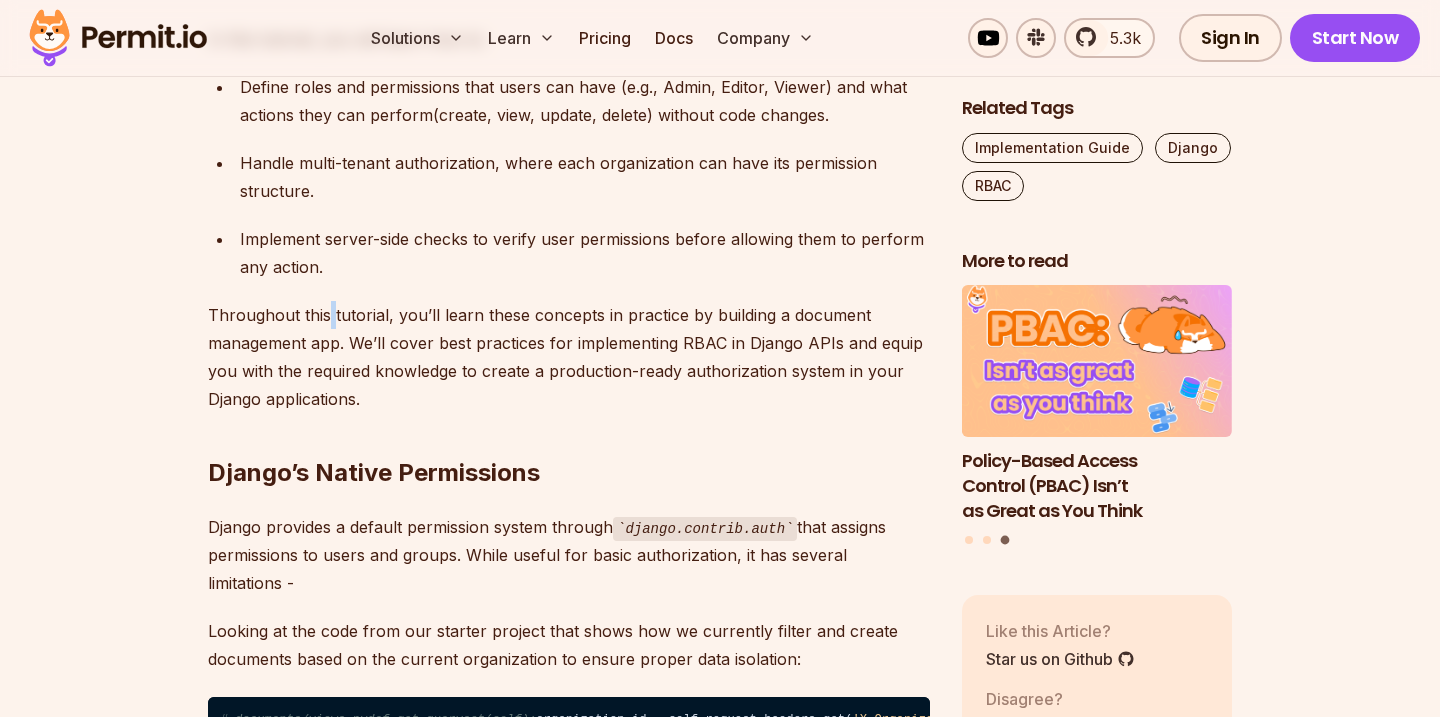 click on "Throughout this tutorial, you’ll learn these concepts in practice by building a document management app. We’ll cover best practices for implementing RBAC in Django APIs and equip you with the required knowledge to create a production-ready authorization system in your Django applications." at bounding box center (569, 357) 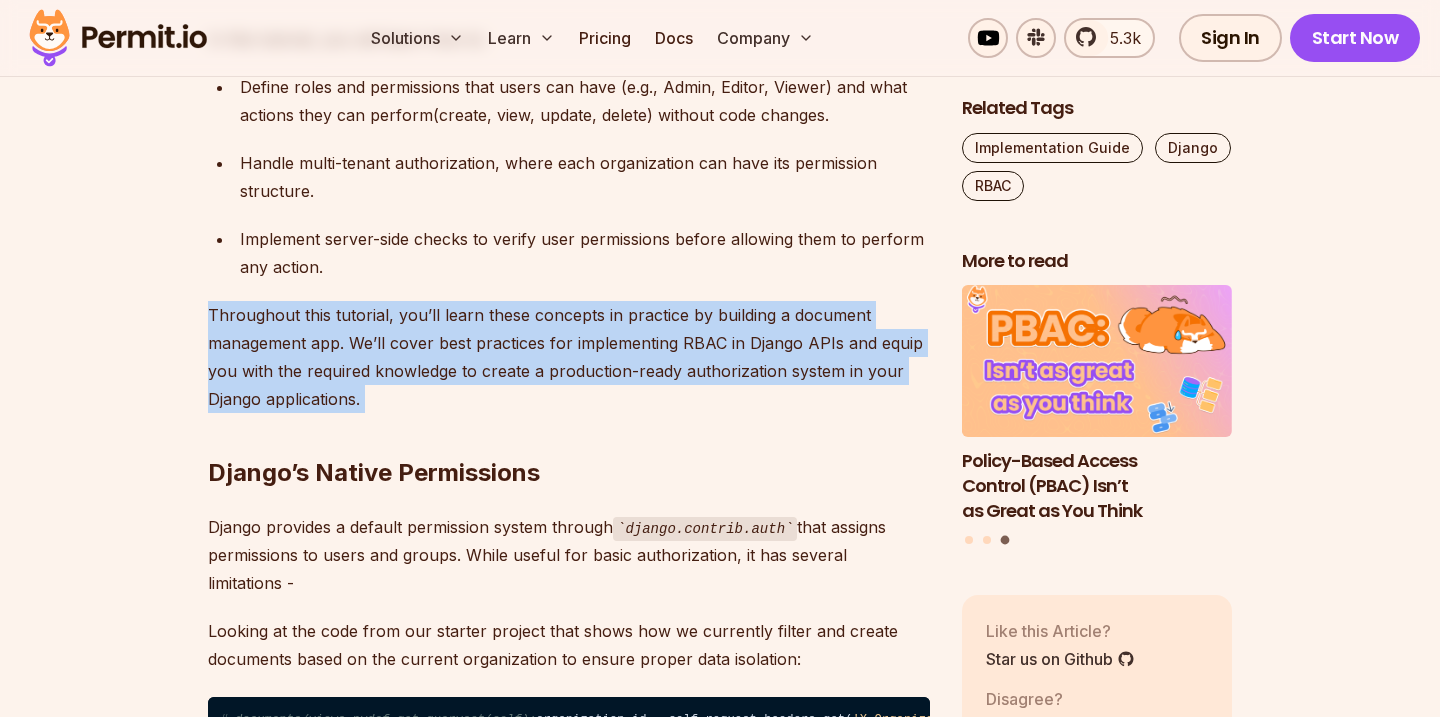 click on "Table of Contents Role-Based Access Control (RBAC)  is a method used to manage access permissions based on users’ roles within an application. It’s a crucial feature for modern applications, especially multi-tenant ones, where each organization or tenant might have different permission requirements. Django provides a built-in permissions system known as  Django authorization , which comes with  Django permissions  for access control. However, this standard approach is static and can not handle modern multi-tenant authorization needs or complex business logic. This means we need a more customized way of doing authorization. In this tutorial, you will learn how to: Define roles and permissions that users can have (e.g., Admin, Editor, Viewer) and what actions they can perform(create, view, update, delete) without code changes. Handle multi-tenant authorization, where each organization can have its permission structure. Django’s Native Permissions Django provides a default permission system through  )" at bounding box center [720, 5386] 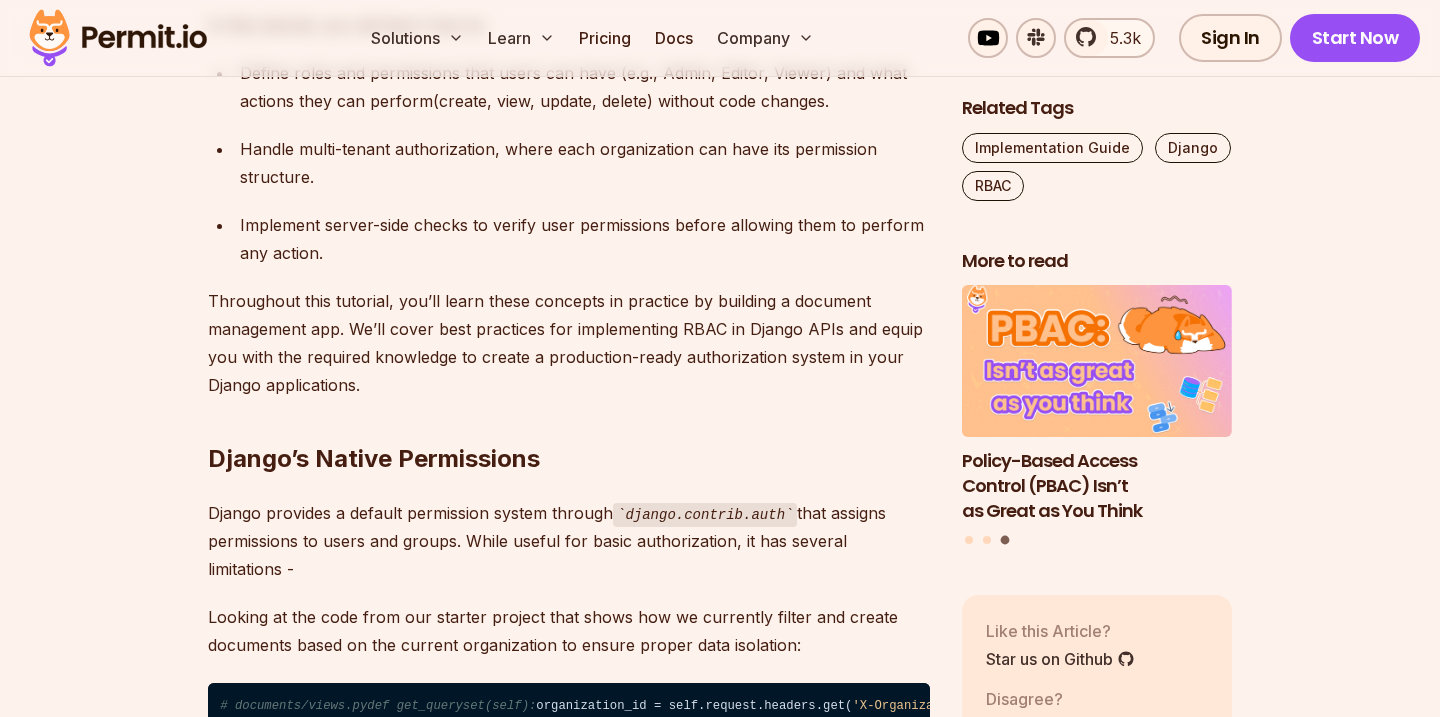 scroll, scrollTop: 1548, scrollLeft: 0, axis: vertical 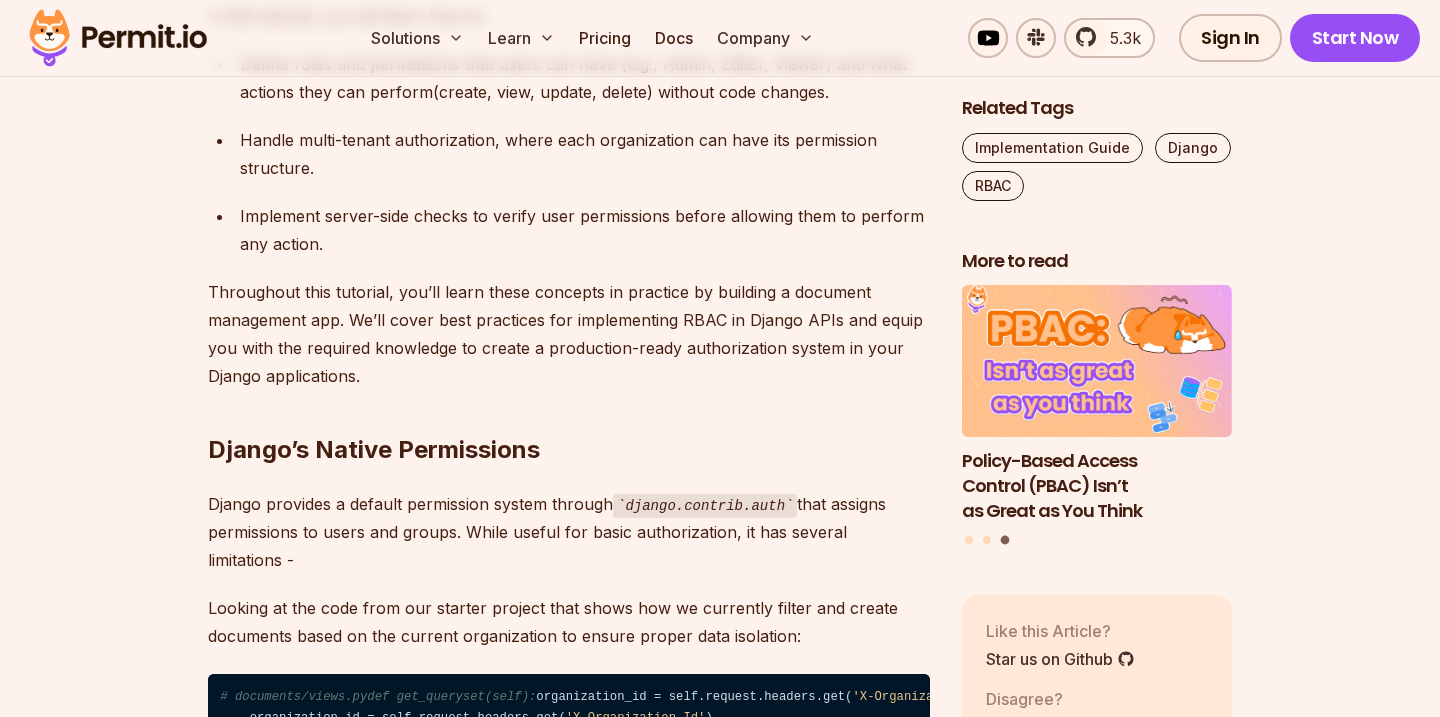 click on "Throughout this tutorial, you’ll learn these concepts in practice by building a document management app. We’ll cover best practices for implementing RBAC in Django APIs and equip you with the required knowledge to create a production-ready authorization system in your Django applications." at bounding box center [569, 334] 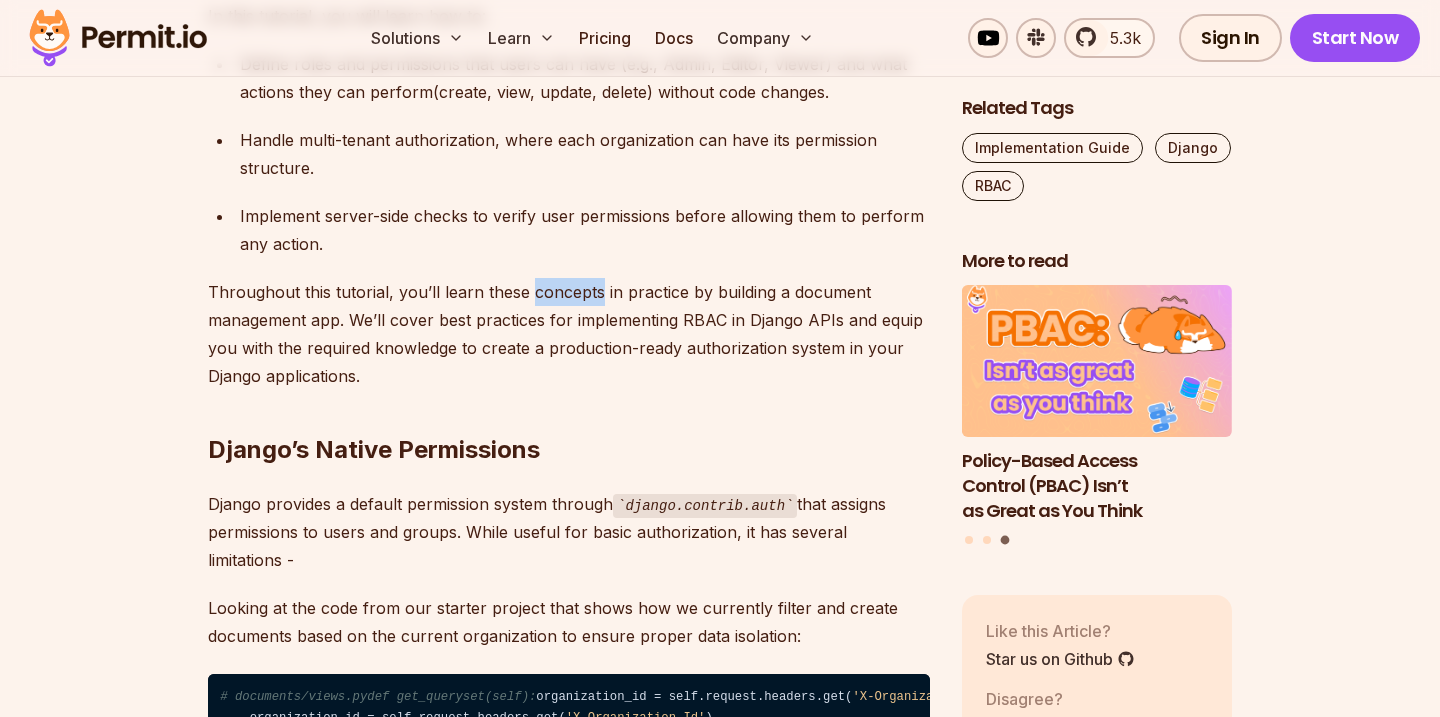 click on "Throughout this tutorial, you’ll learn these concepts in practice by building a document management app. We’ll cover best practices for implementing RBAC in Django APIs and equip you with the required knowledge to create a production-ready authorization system in your Django applications." at bounding box center [569, 334] 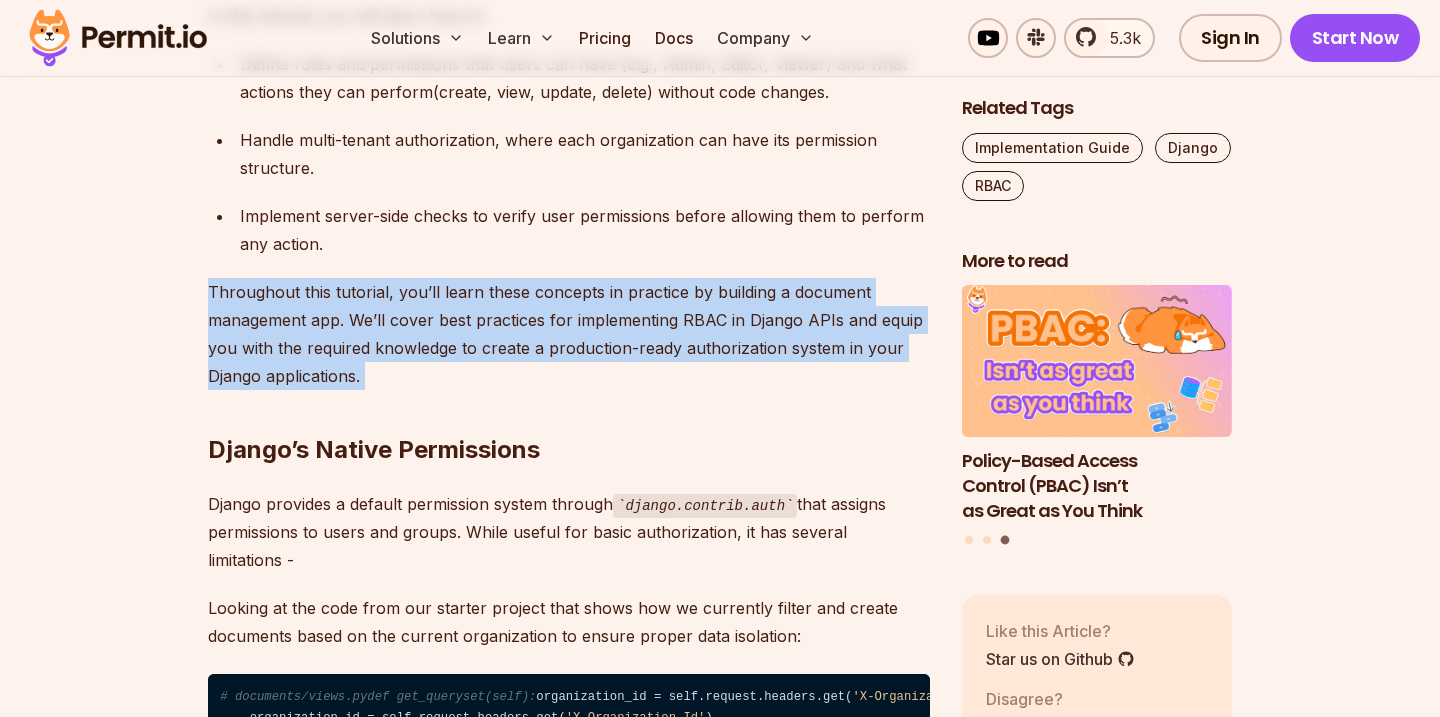 click on "Throughout this tutorial, you’ll learn these concepts in practice by building a document management app. We’ll cover best practices for implementing RBAC in Django APIs and equip you with the required knowledge to create a production-ready authorization system in your Django applications." at bounding box center [569, 334] 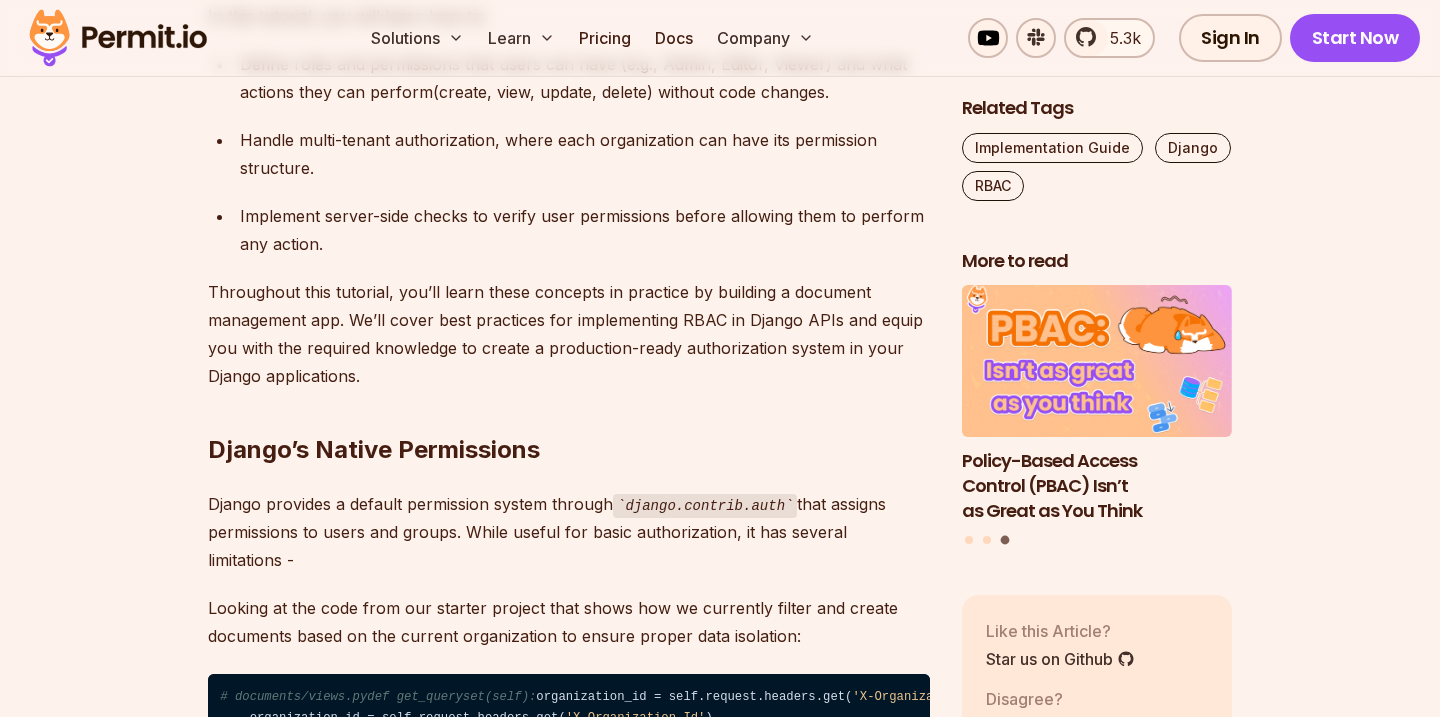 click on "Throughout this tutorial, you’ll learn these concepts in practice by building a document management app. We’ll cover best practices for implementing RBAC in Django APIs and equip you with the required knowledge to create a production-ready authorization system in your Django applications." at bounding box center (569, 334) 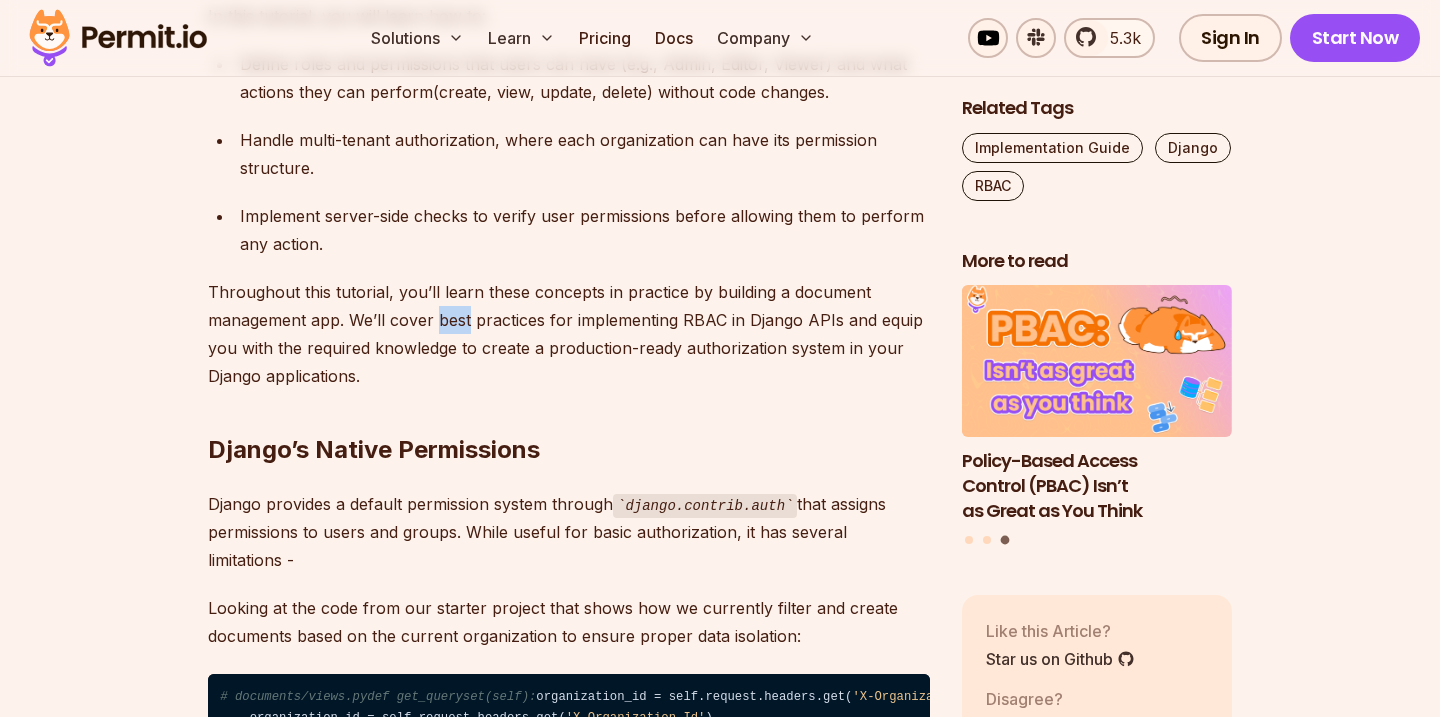 click on "Throughout this tutorial, you’ll learn these concepts in practice by building a document management app. We’ll cover best practices for implementing RBAC in Django APIs and equip you with the required knowledge to create a production-ready authorization system in your Django applications." at bounding box center (569, 334) 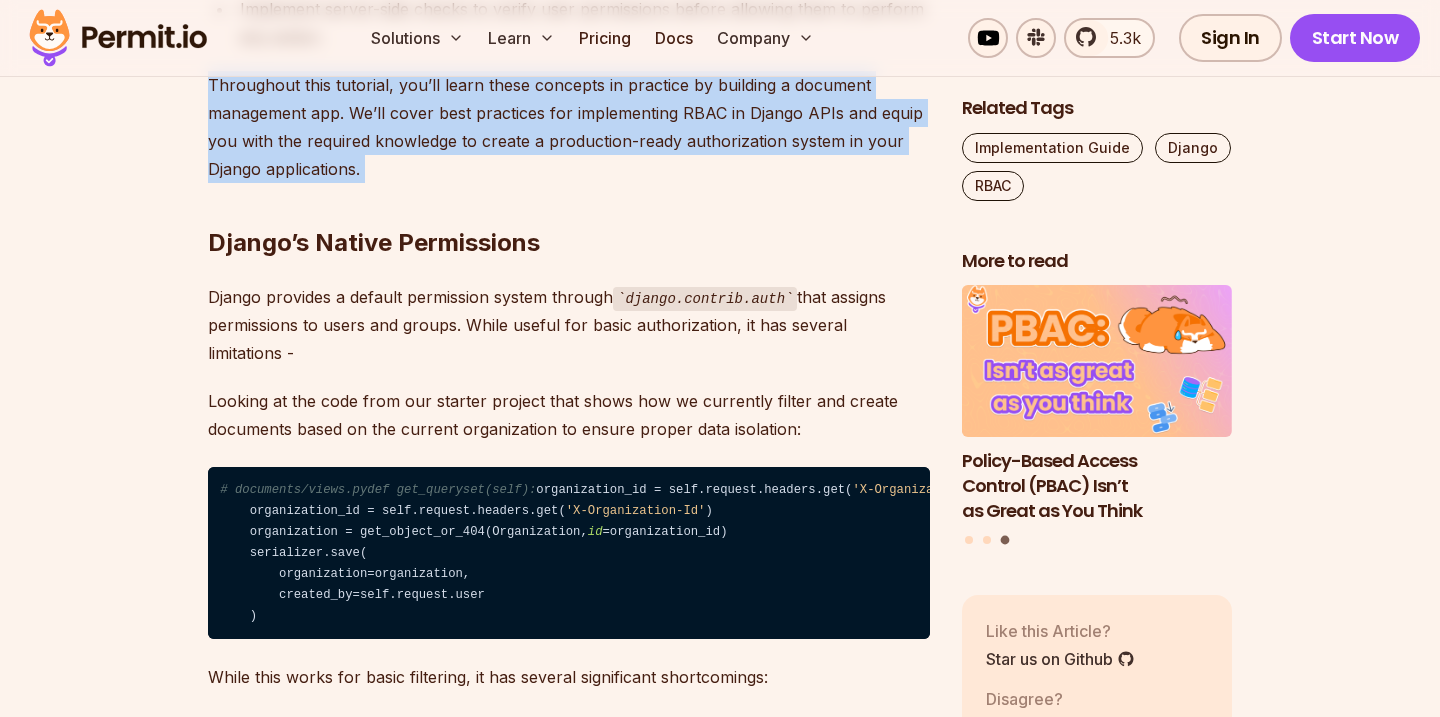 scroll, scrollTop: 1781, scrollLeft: 0, axis: vertical 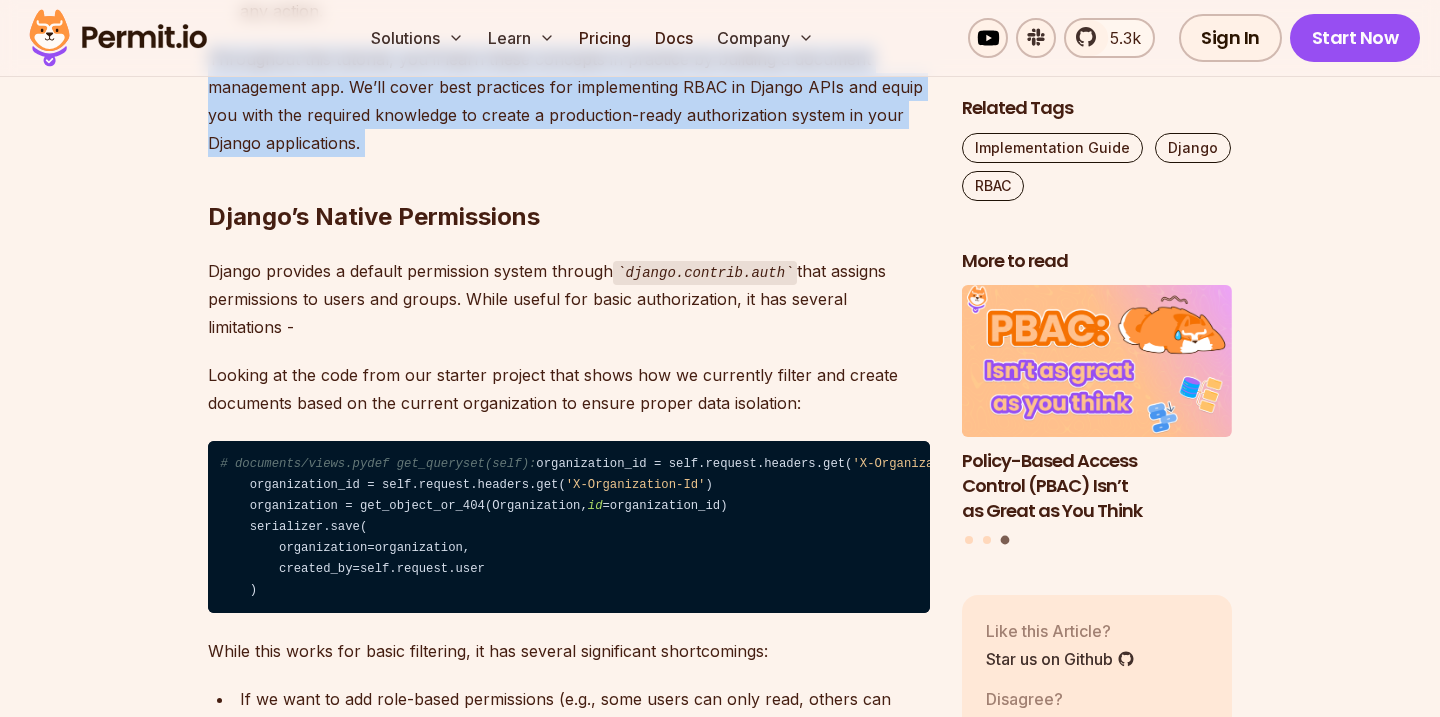 click on "Django provides a default permission system through  django.contrib.auth  that assigns permissions to users and groups. While useful for basic authorization, it has several limitations -" at bounding box center [569, 299] 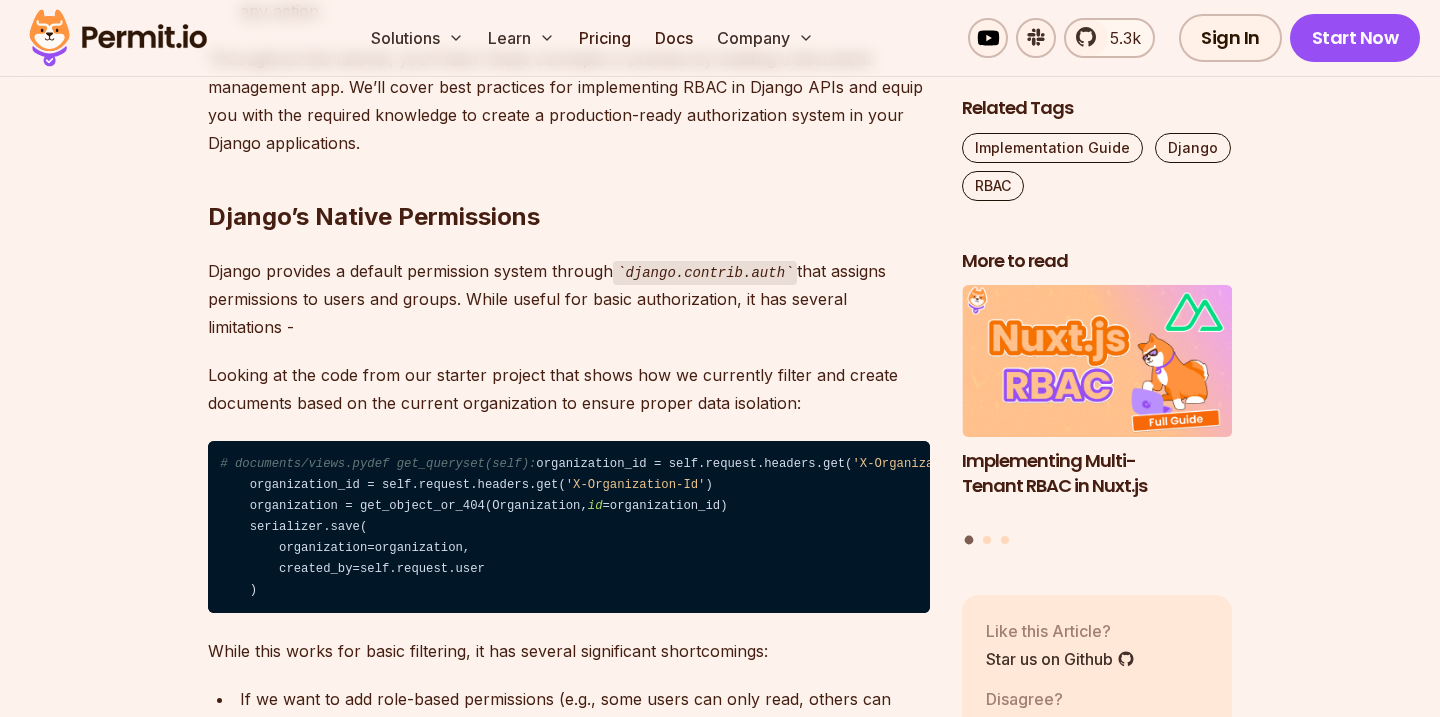 click on "Django provides a default permission system through  django.contrib.auth  that assigns permissions to users and groups. While useful for basic authorization, it has several limitations -" at bounding box center (569, 299) 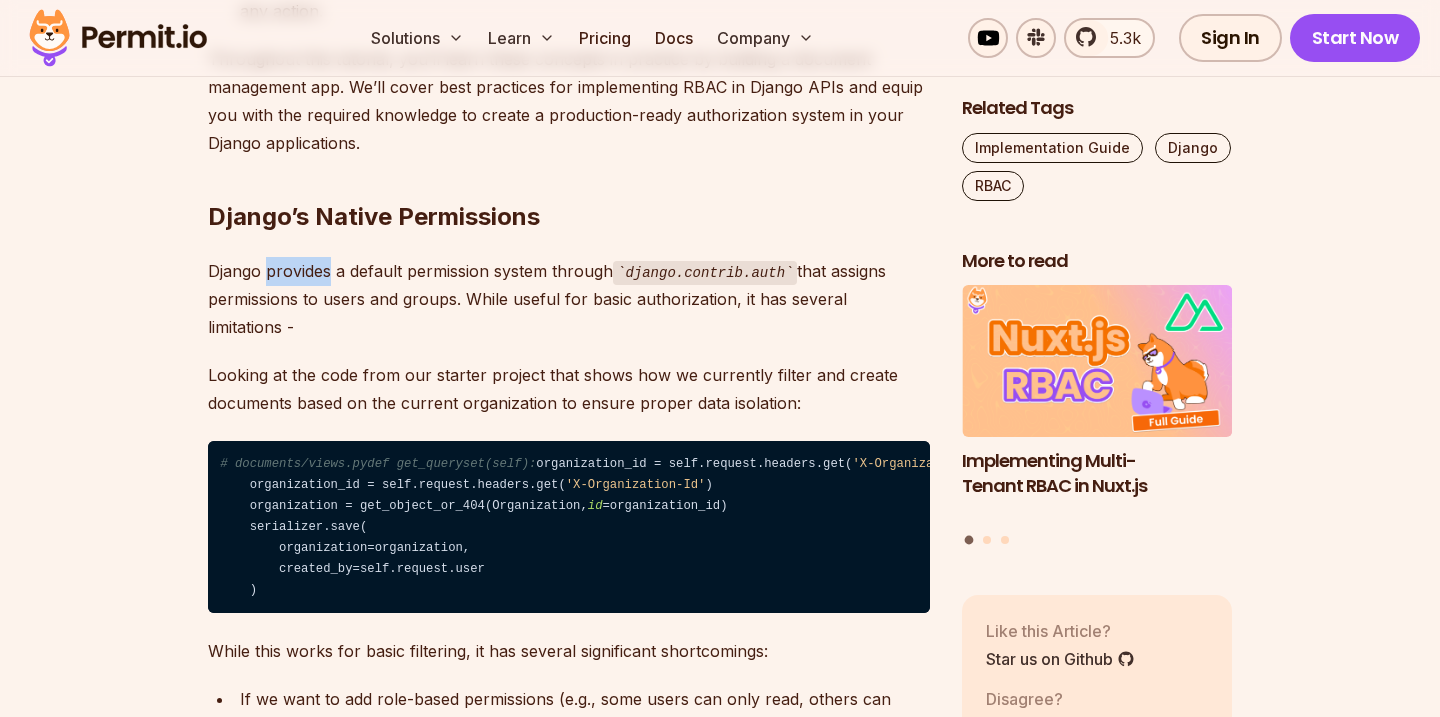 click on "Django provides a default permission system through  django.contrib.auth  that assigns permissions to users and groups. While useful for basic authorization, it has several limitations -" at bounding box center [569, 299] 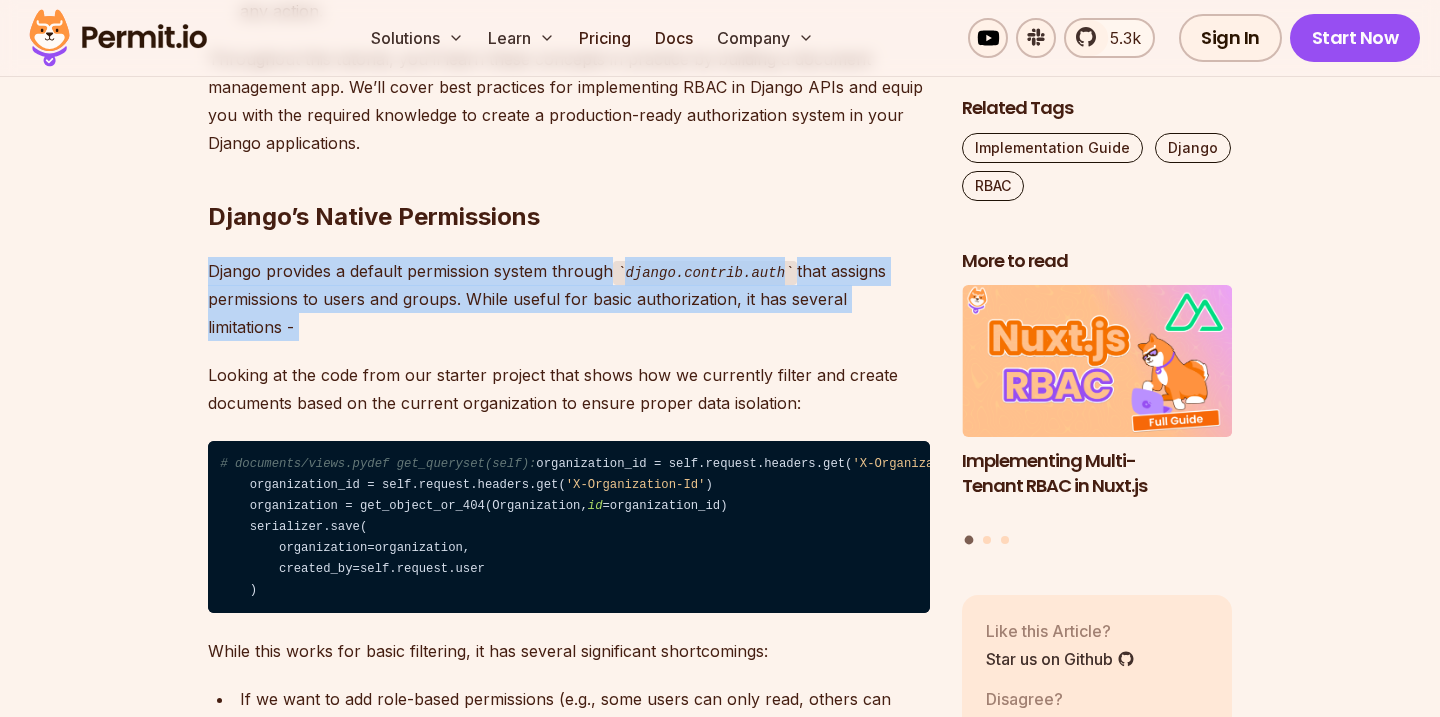 click on "Table of Contents Role-Based Access Control (RBAC)  is a method used to manage access permissions based on users’ roles within an application. It’s a crucial feature for modern applications, especially multi-tenant ones, where each organization or tenant might have different permission requirements. Django provides a built-in permissions system known as  Django authorization , which comes with  Django permissions  for access control. However, this standard approach is static and can not handle modern multi-tenant authorization needs or complex business logic. This means we need a more customized way of doing authorization. In this tutorial, you will learn how to: Define roles and permissions that users can have (e.g., Admin, Editor, Viewer) and what actions they can perform(create, view, update, delete) without code changes. Handle multi-tenant authorization, where each organization can have its permission structure. Django’s Native Permissions Django provides a default permission system through  )" at bounding box center (720, 5130) 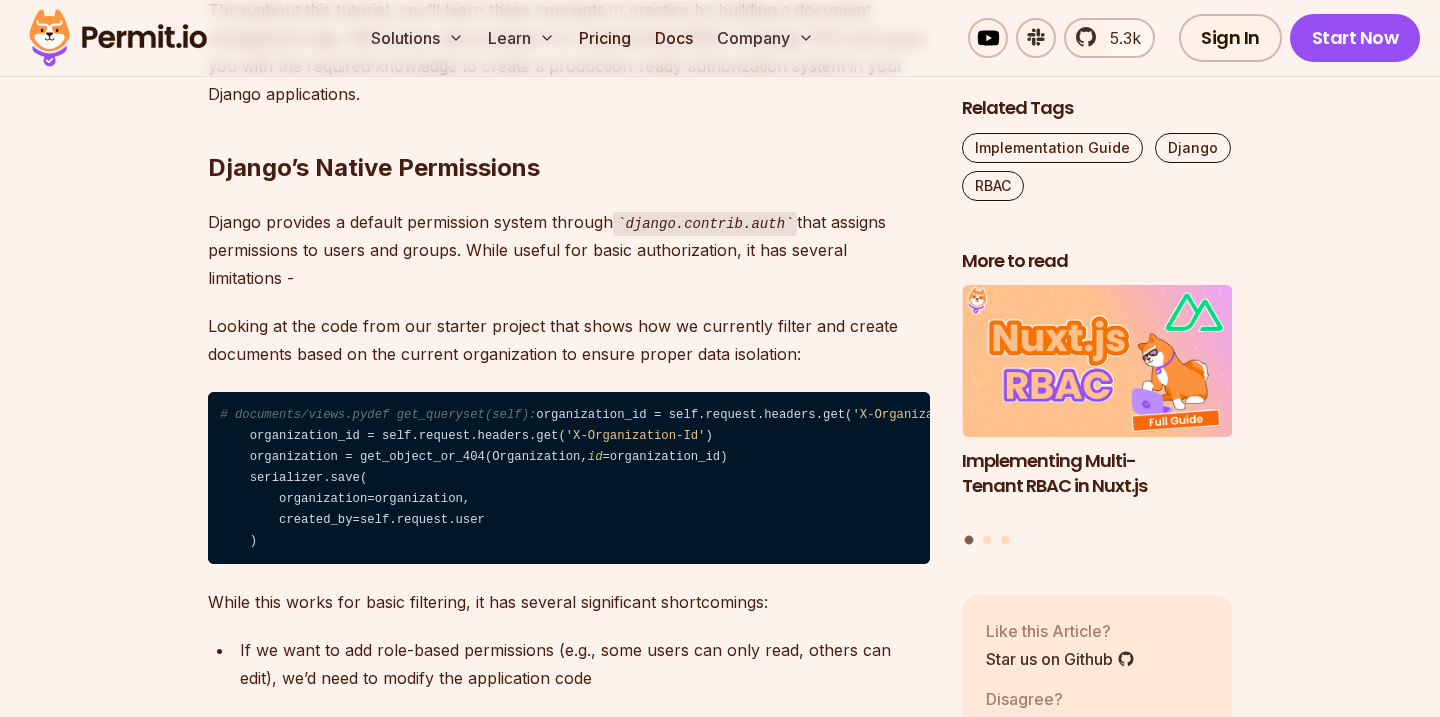 scroll, scrollTop: 1842, scrollLeft: 0, axis: vertical 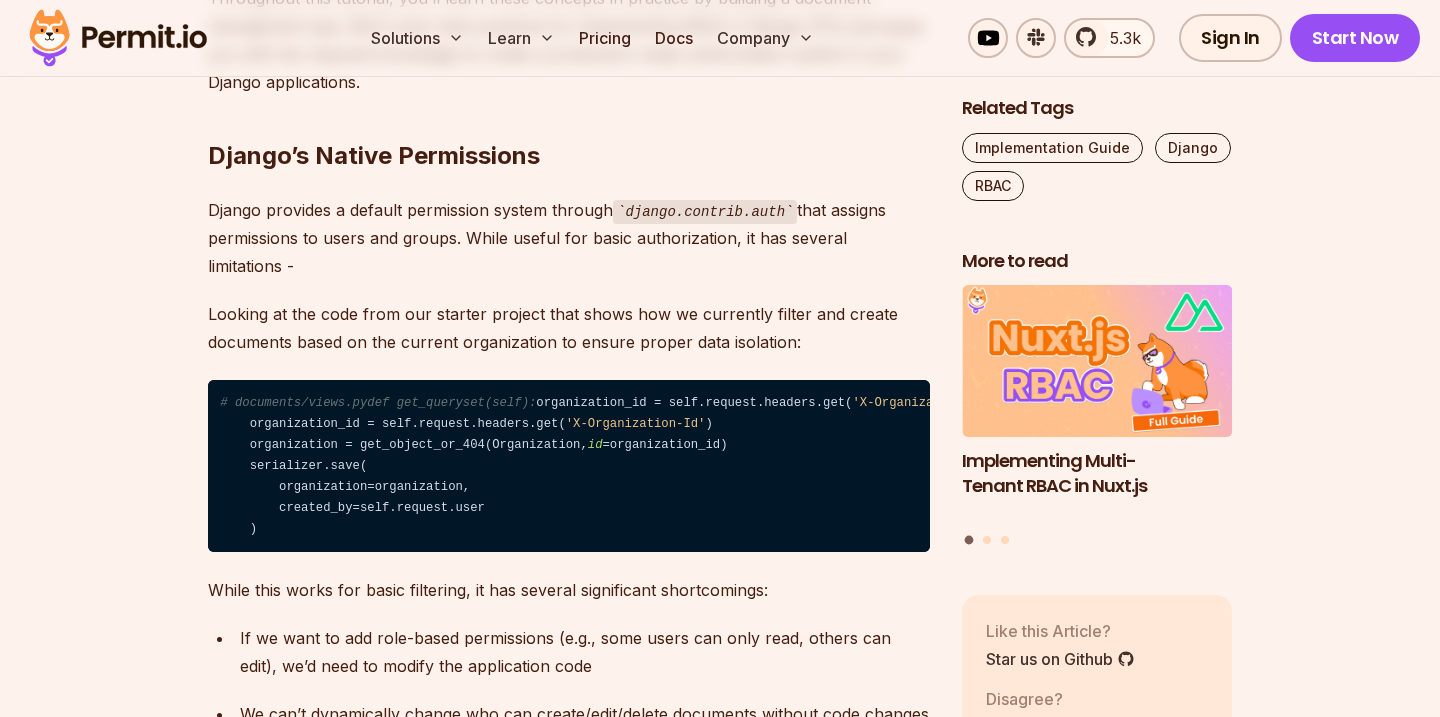 click on "Django provides a default permission system through  django.contrib.auth  that assigns permissions to users and groups. While useful for basic authorization, it has several limitations -" at bounding box center (569, 238) 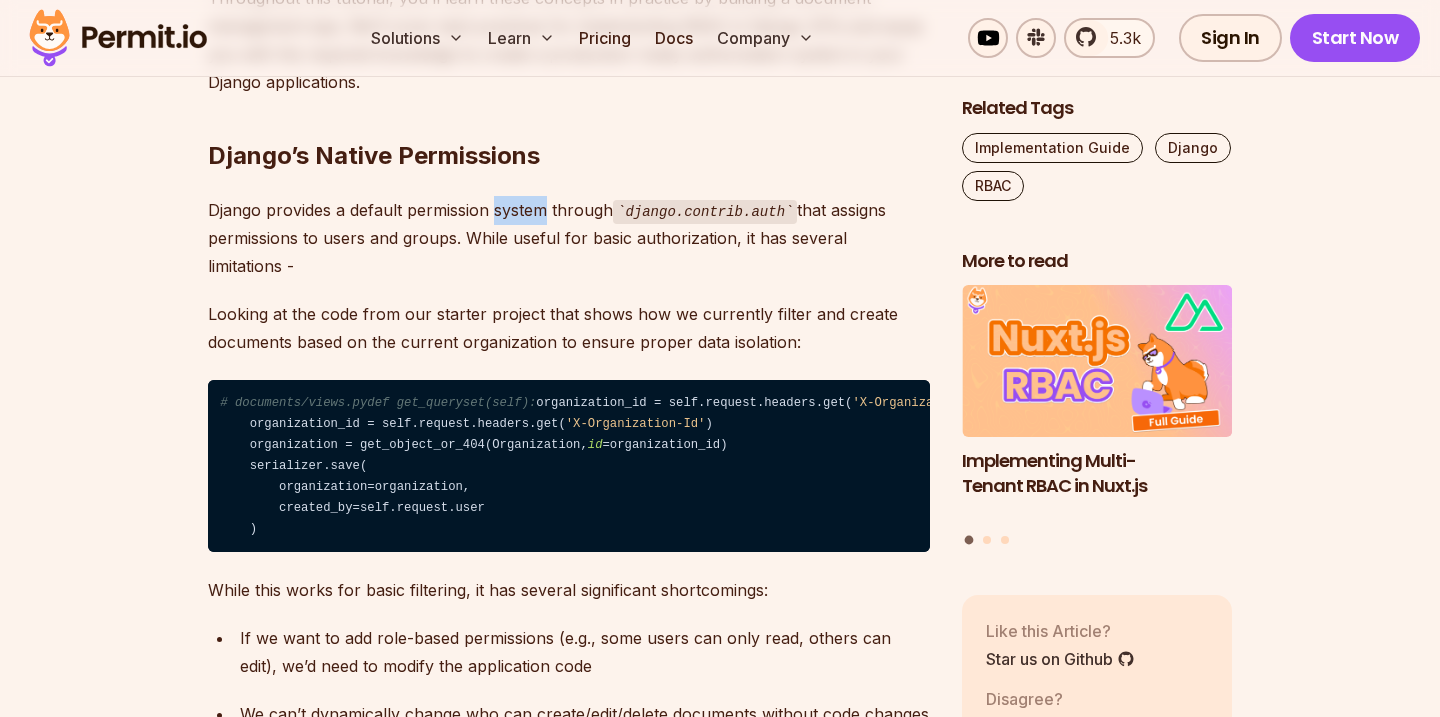 click on "Django provides a default permission system through  django.contrib.auth  that assigns permissions to users and groups. While useful for basic authorization, it has several limitations -" at bounding box center (569, 238) 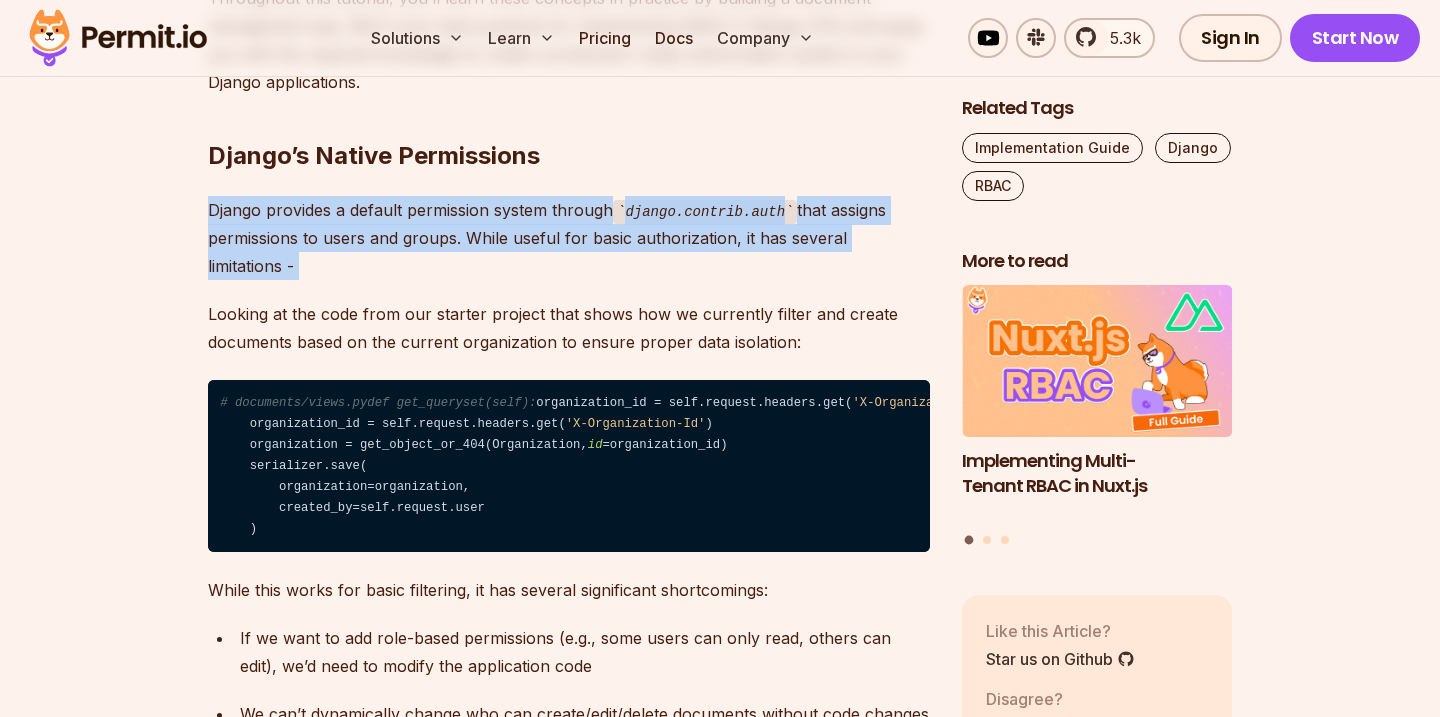 click on "Django provides a default permission system through  django.contrib.auth  that assigns permissions to users and groups. While useful for basic authorization, it has several limitations -" at bounding box center (569, 238) 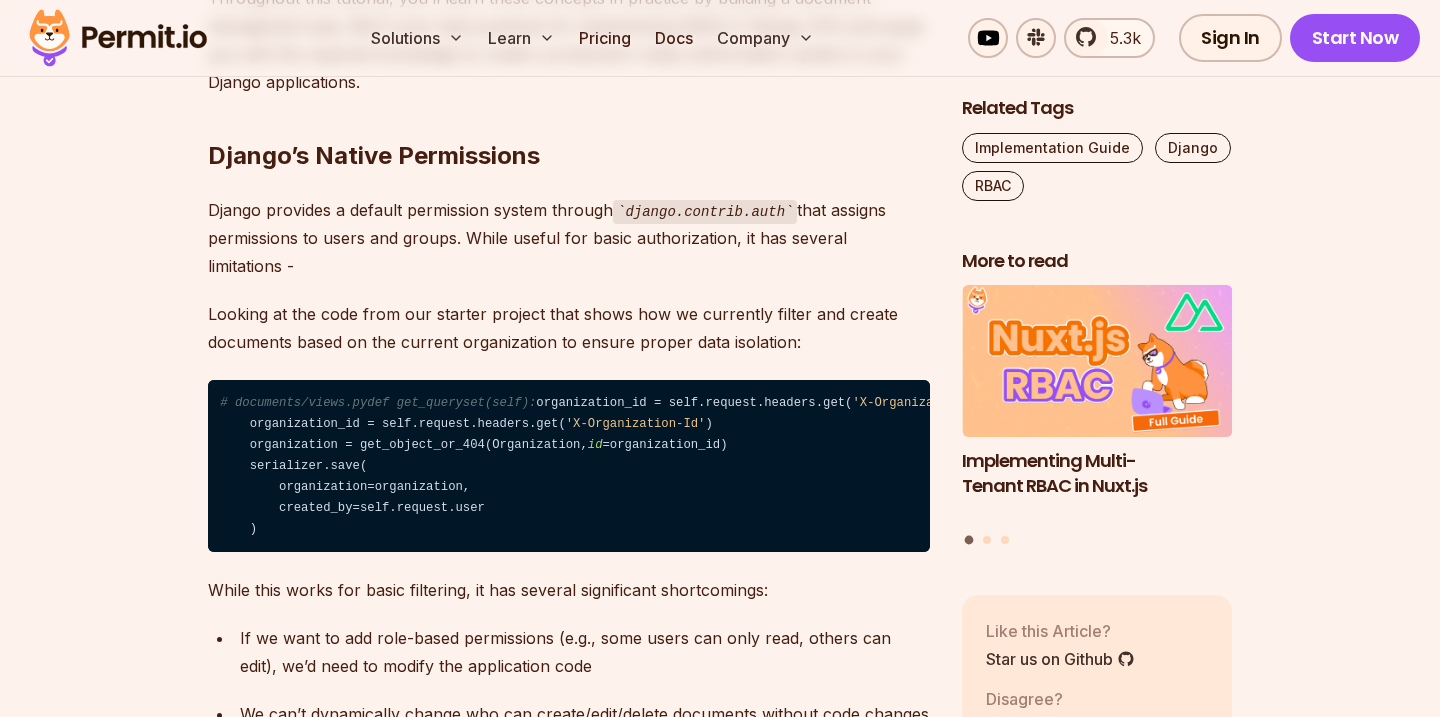 click on "Django provides a default permission system through  django.contrib.auth  that assigns permissions to users and groups. While useful for basic authorization, it has several limitations -" at bounding box center (569, 238) 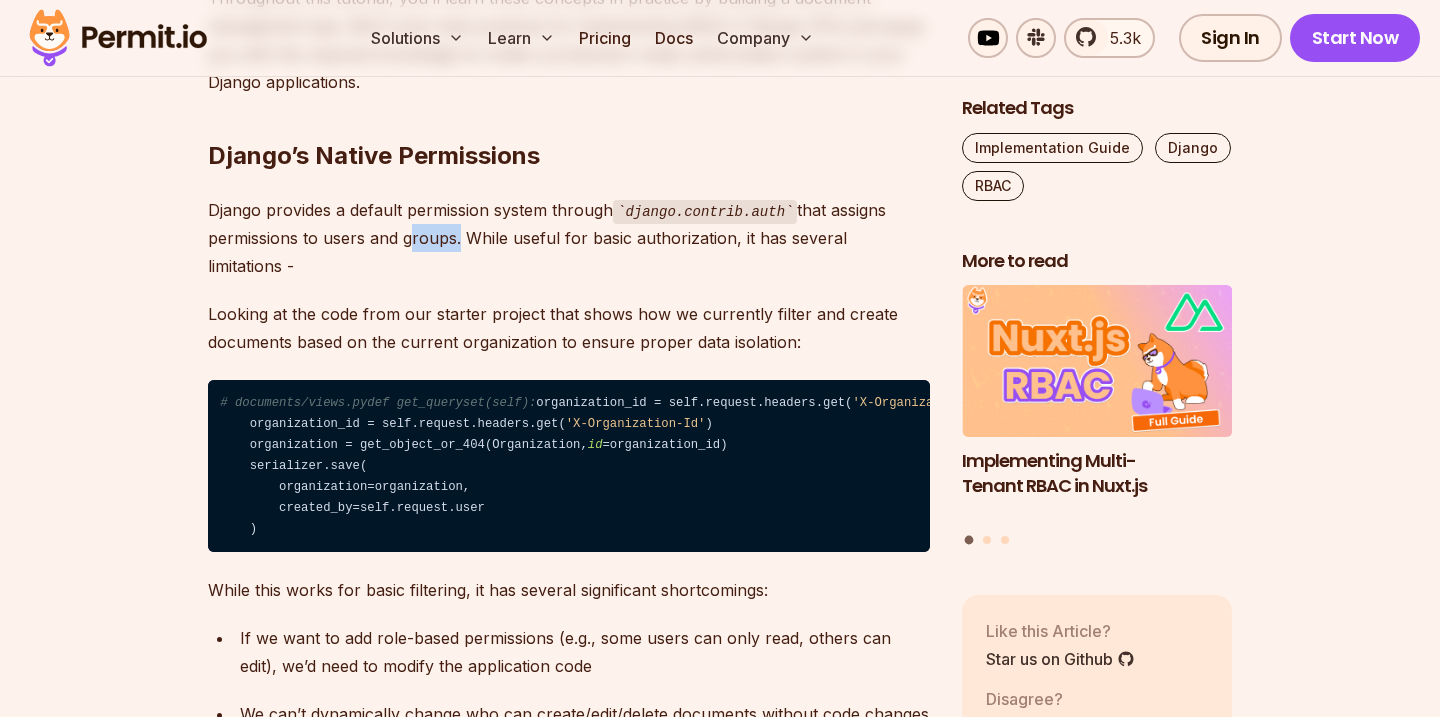 click on "Django provides a default permission system through  django.contrib.auth  that assigns permissions to users and groups. While useful for basic authorization, it has several limitations -" at bounding box center [569, 238] 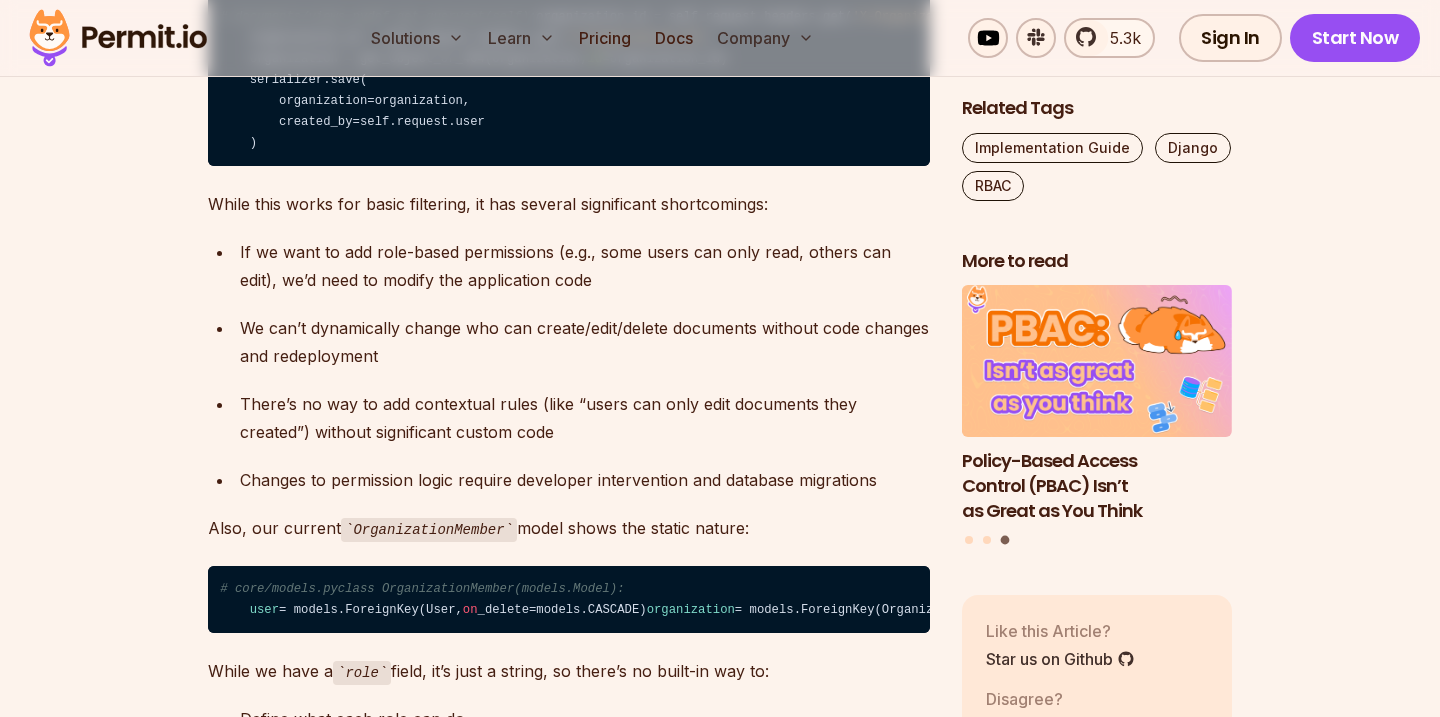 scroll, scrollTop: 2261, scrollLeft: 0, axis: vertical 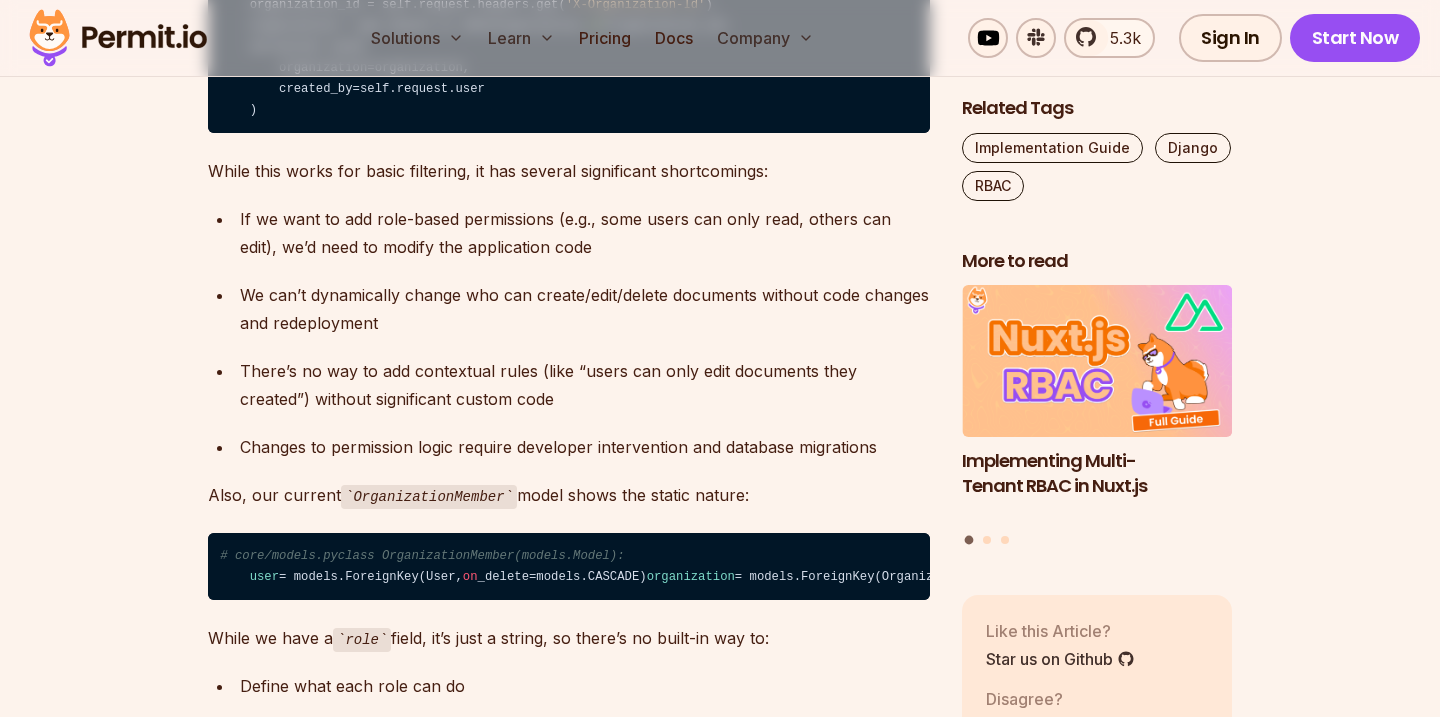 click on "If we want to add role-based permissions (e.g., some users can only read, others can edit), we’d need to modify the application code" at bounding box center (585, 233) 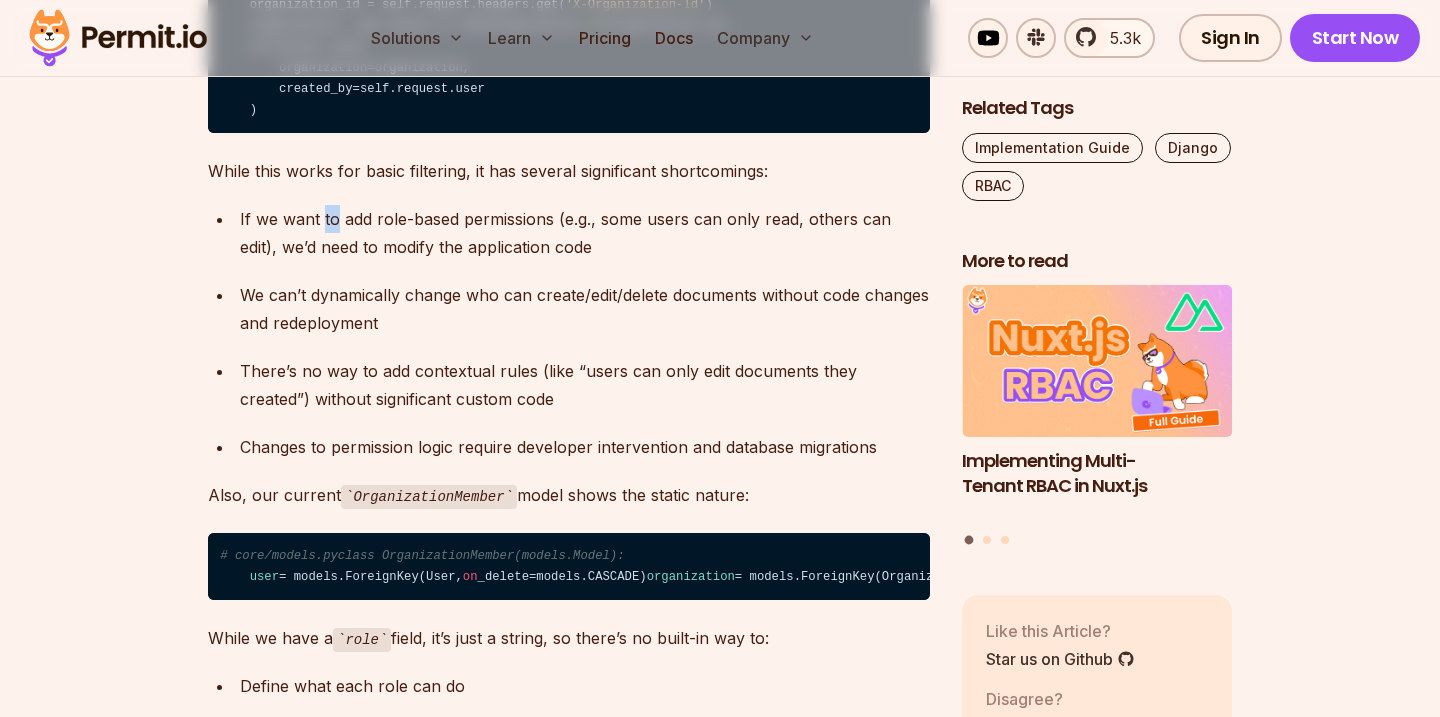click on "If we want to add role-based permissions (e.g., some users can only read, others can edit), we’d need to modify the application code" at bounding box center [585, 233] 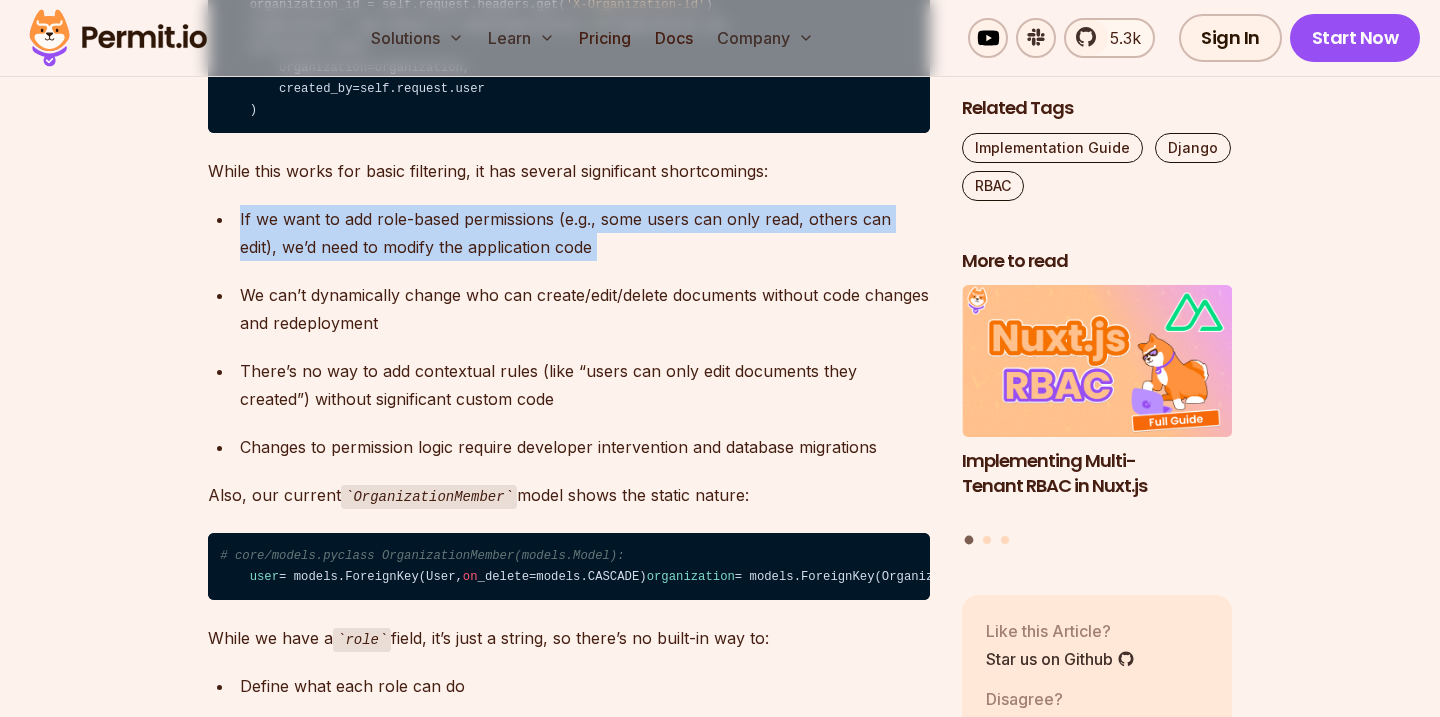click on "If we want to add role-based permissions (e.g., some users can only read, others can edit), we’d need to modify the application code" at bounding box center [585, 233] 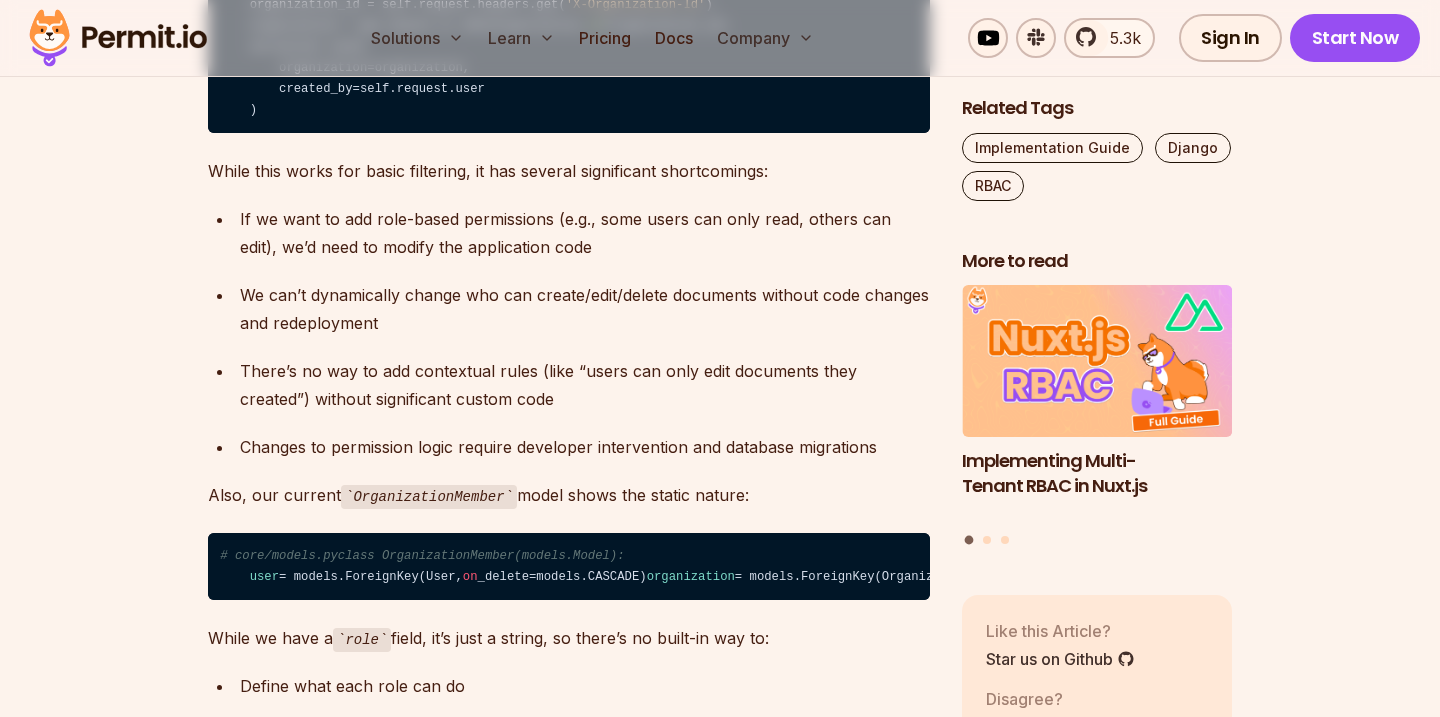 click on "If we want to add role-based permissions (e.g., some users can only read, others can edit), we’d need to modify the application code" at bounding box center (585, 233) 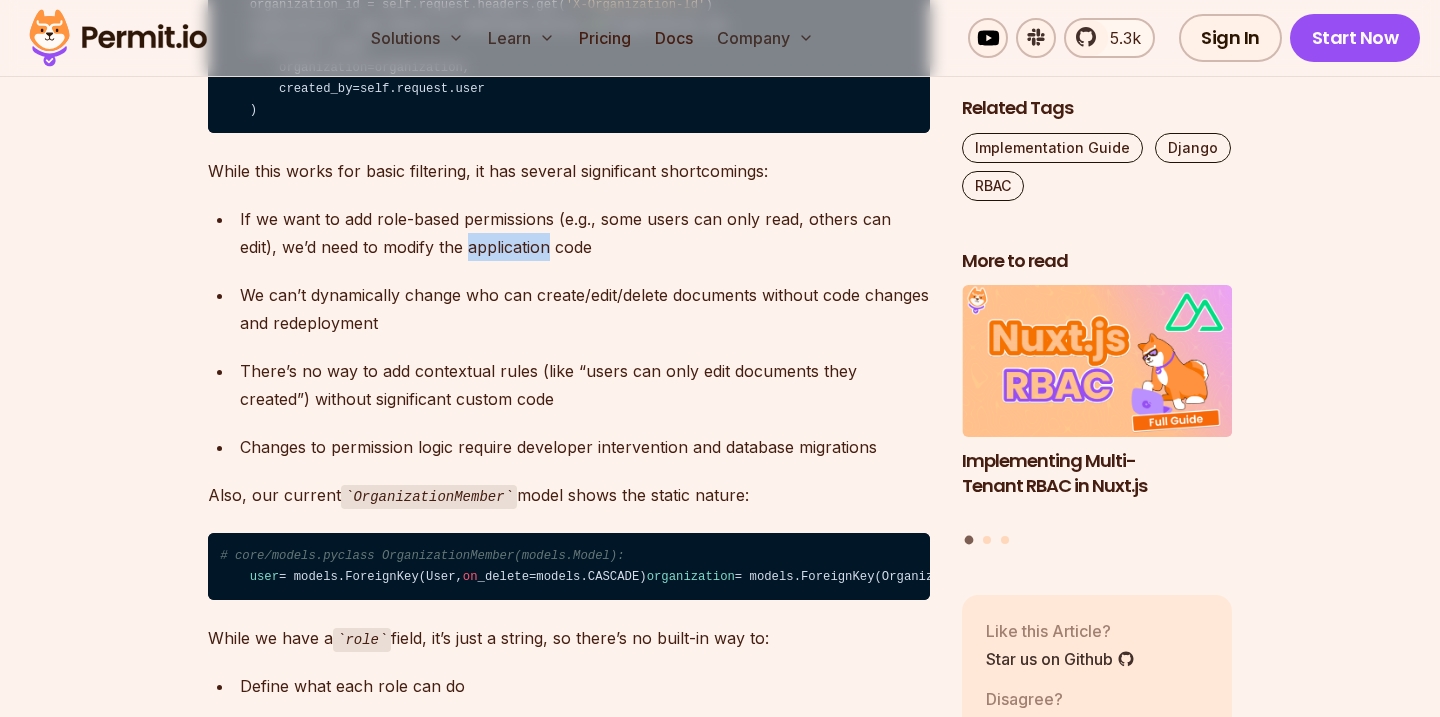 click on "If we want to add role-based permissions (e.g., some users can only read, others can edit), we’d need to modify the application code" at bounding box center [585, 233] 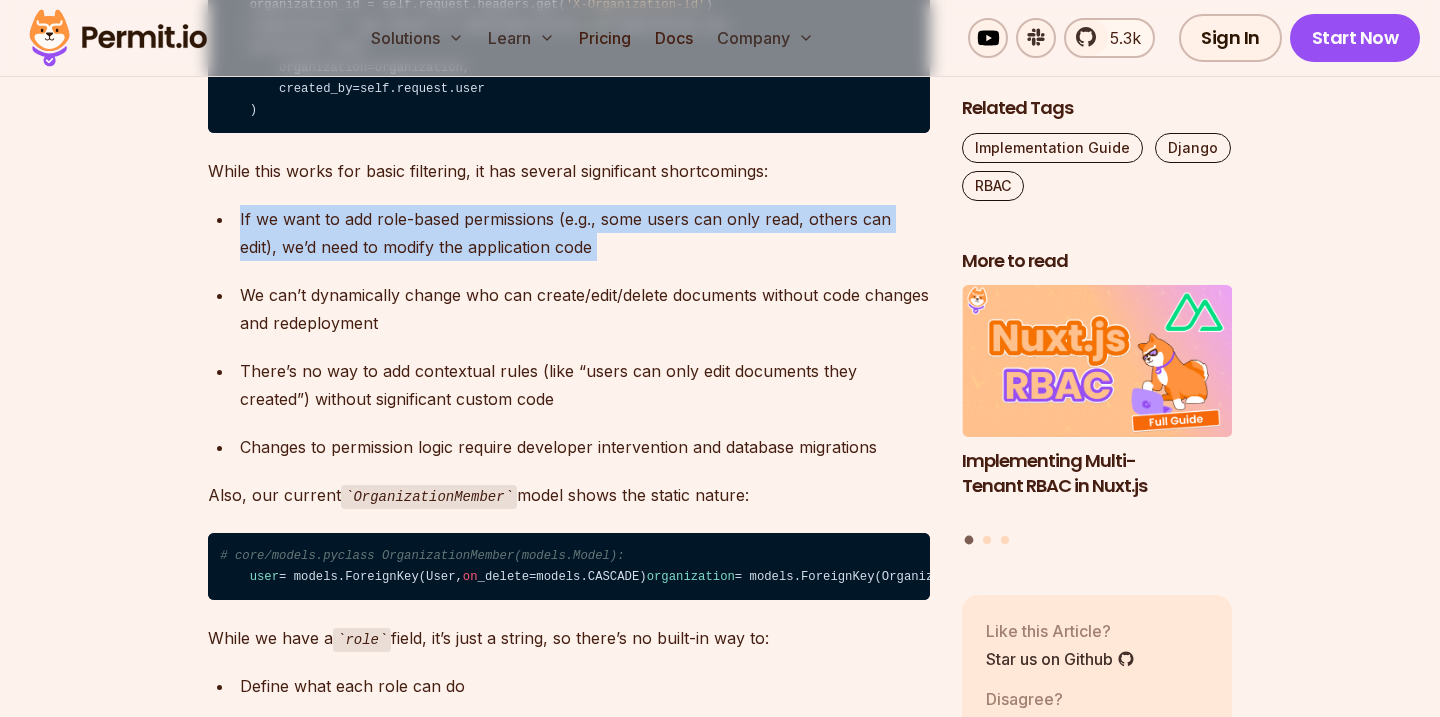 click on "If we want to add role-based permissions (e.g., some users can only read, others can edit), we’d need to modify the application code" at bounding box center [585, 233] 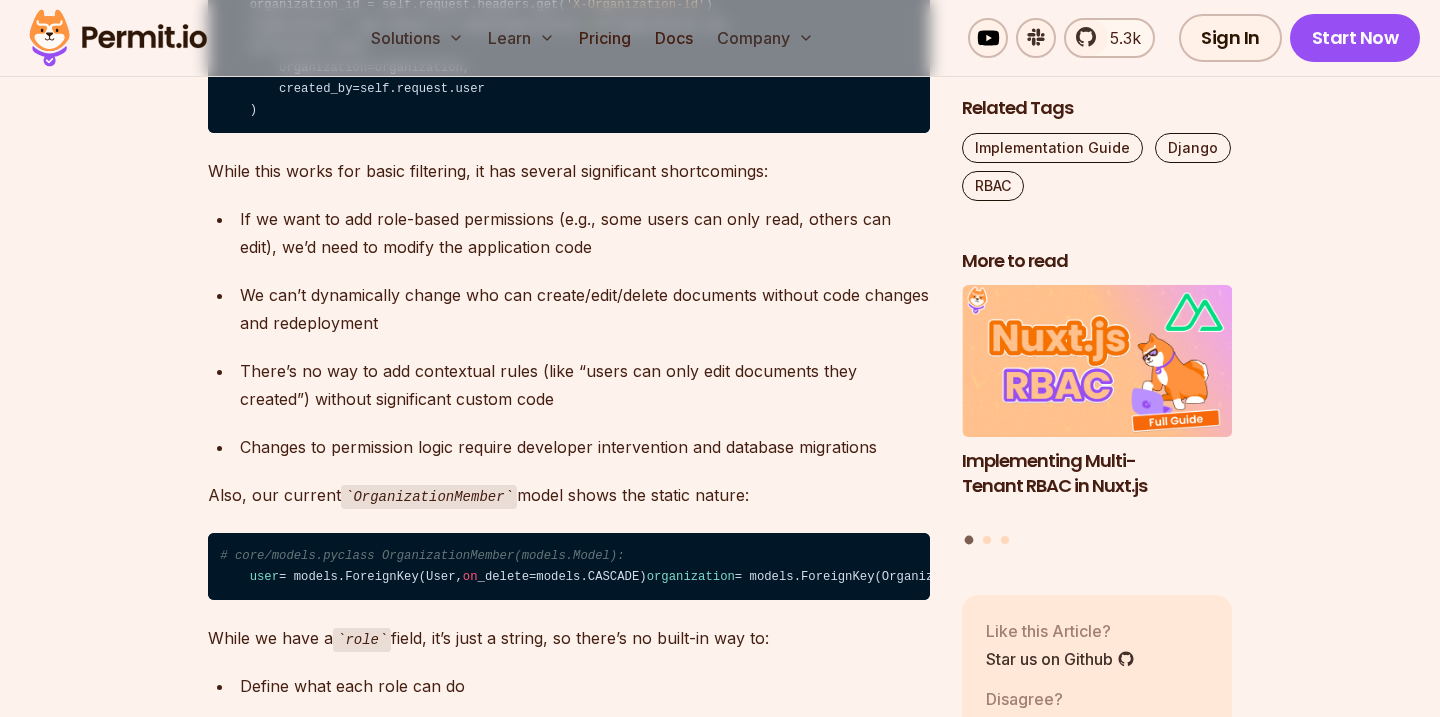 click on "If we want to add role-based permissions (e.g., some users can only read, others can edit), we’d need to modify the application code" at bounding box center (585, 233) 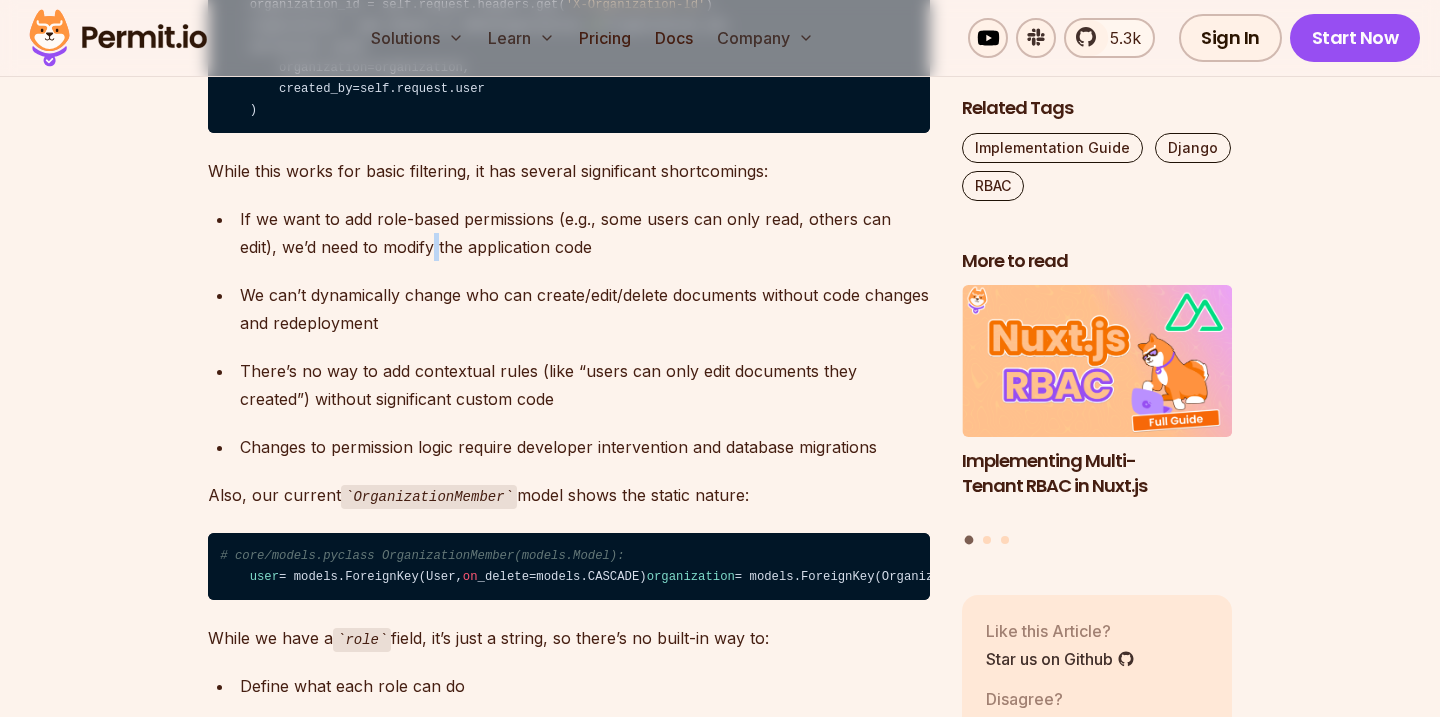 click on "If we want to add role-based permissions (e.g., some users can only read, others can edit), we’d need to modify the application code" at bounding box center [585, 233] 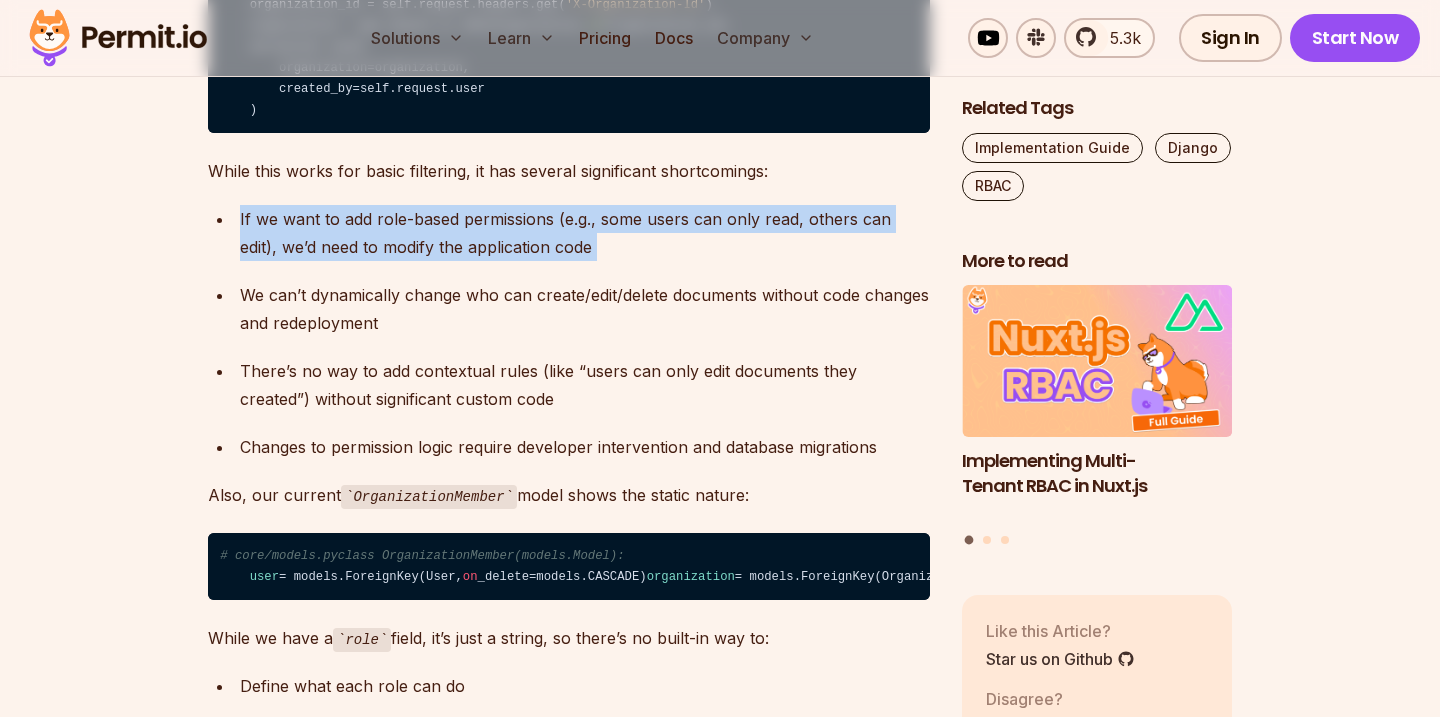 click on "We can’t dynamically change who can create/edit/delete documents without code changes and redeployment" at bounding box center (585, 309) 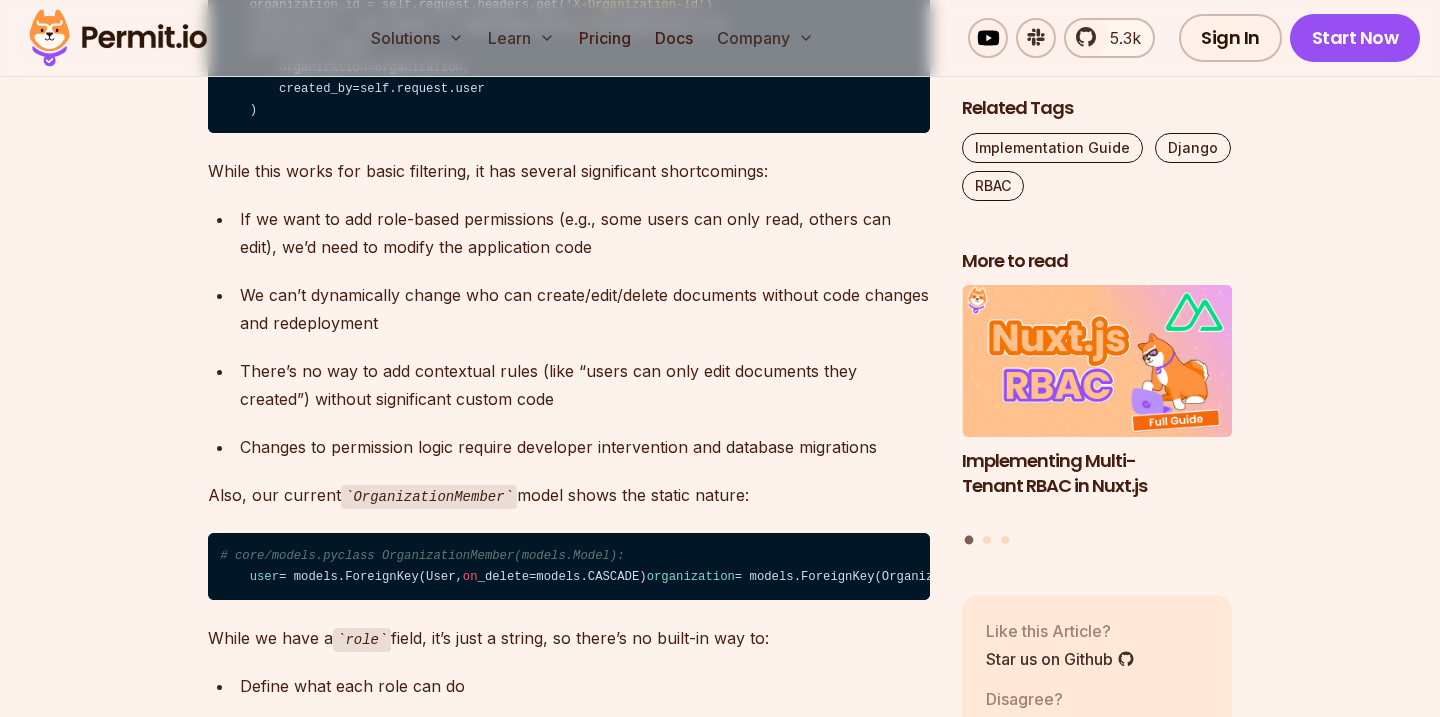 click on "We can’t dynamically change who can create/edit/delete documents without code changes and redeployment" at bounding box center (585, 309) 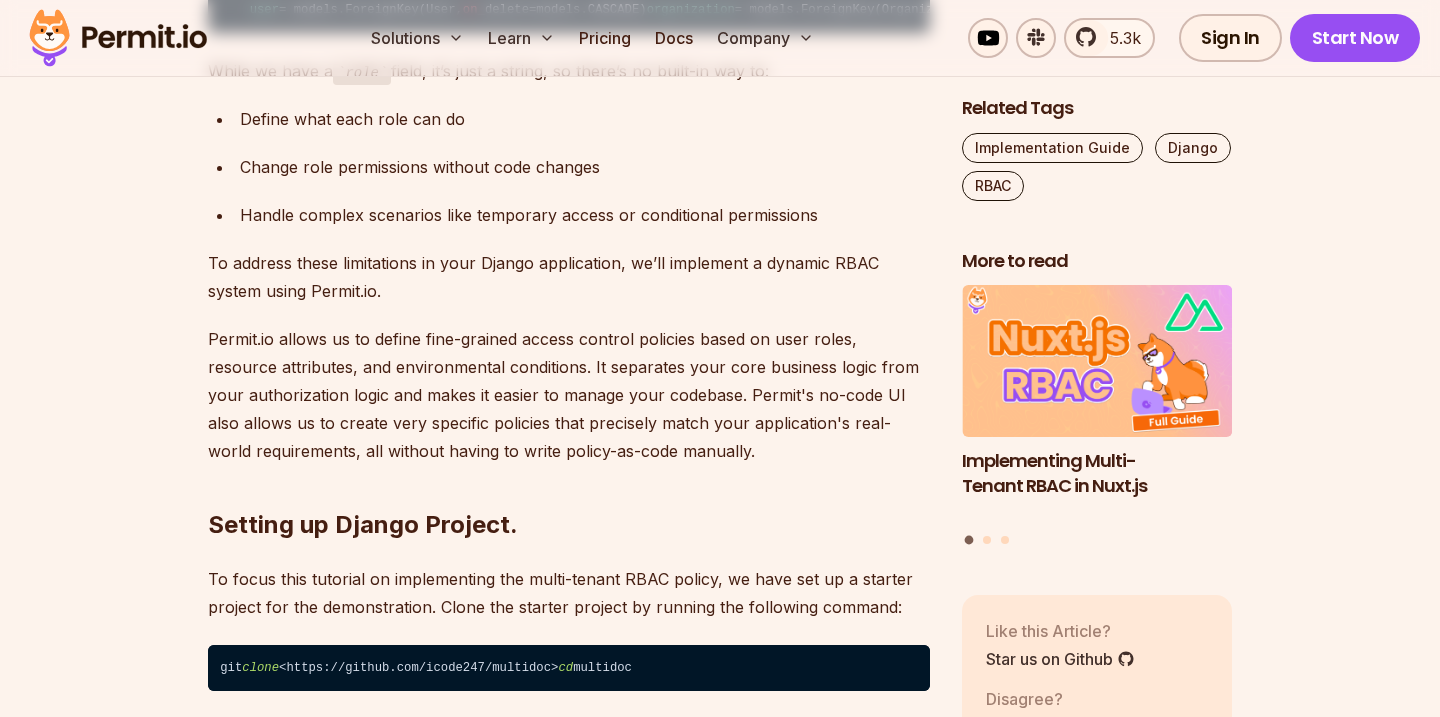 scroll, scrollTop: 2830, scrollLeft: 0, axis: vertical 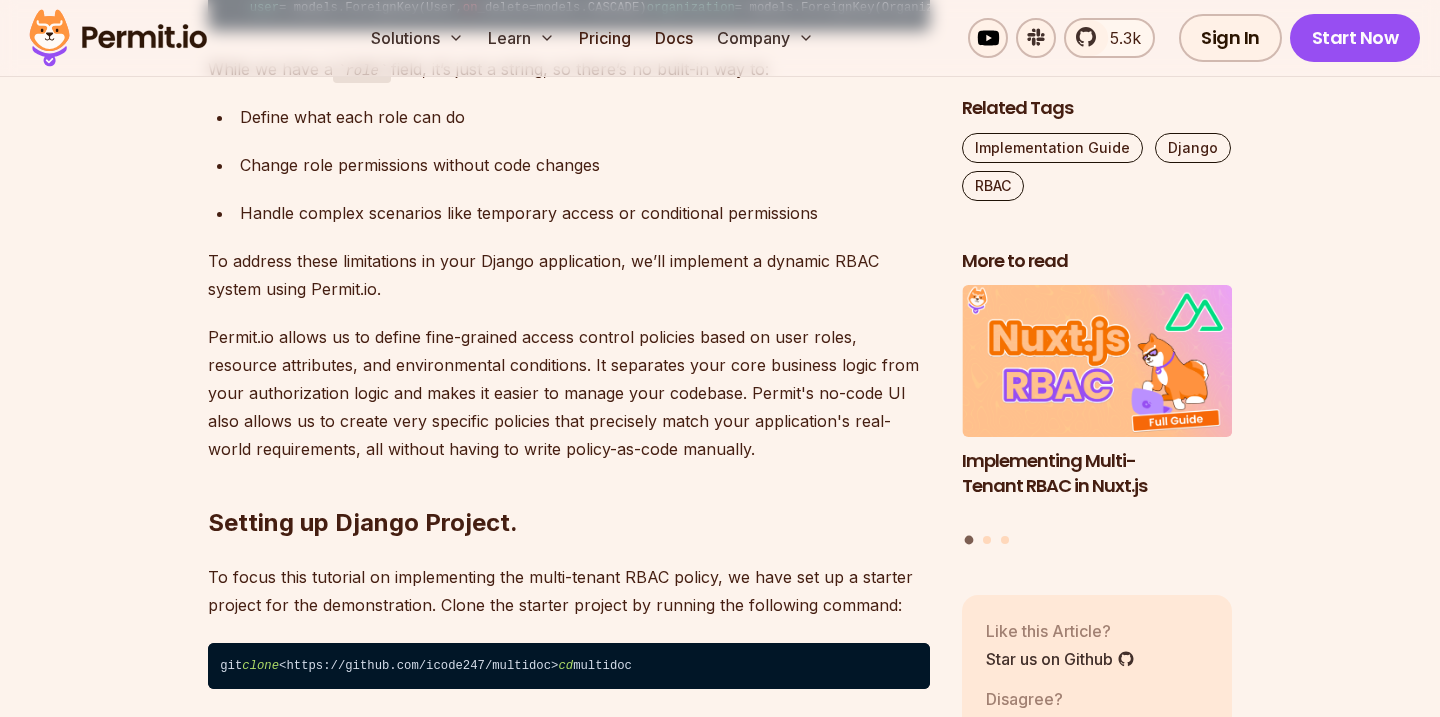 click on "To address these limitations in your Django application, we’ll implement a dynamic RBAC system using Permit.io." at bounding box center (569, 275) 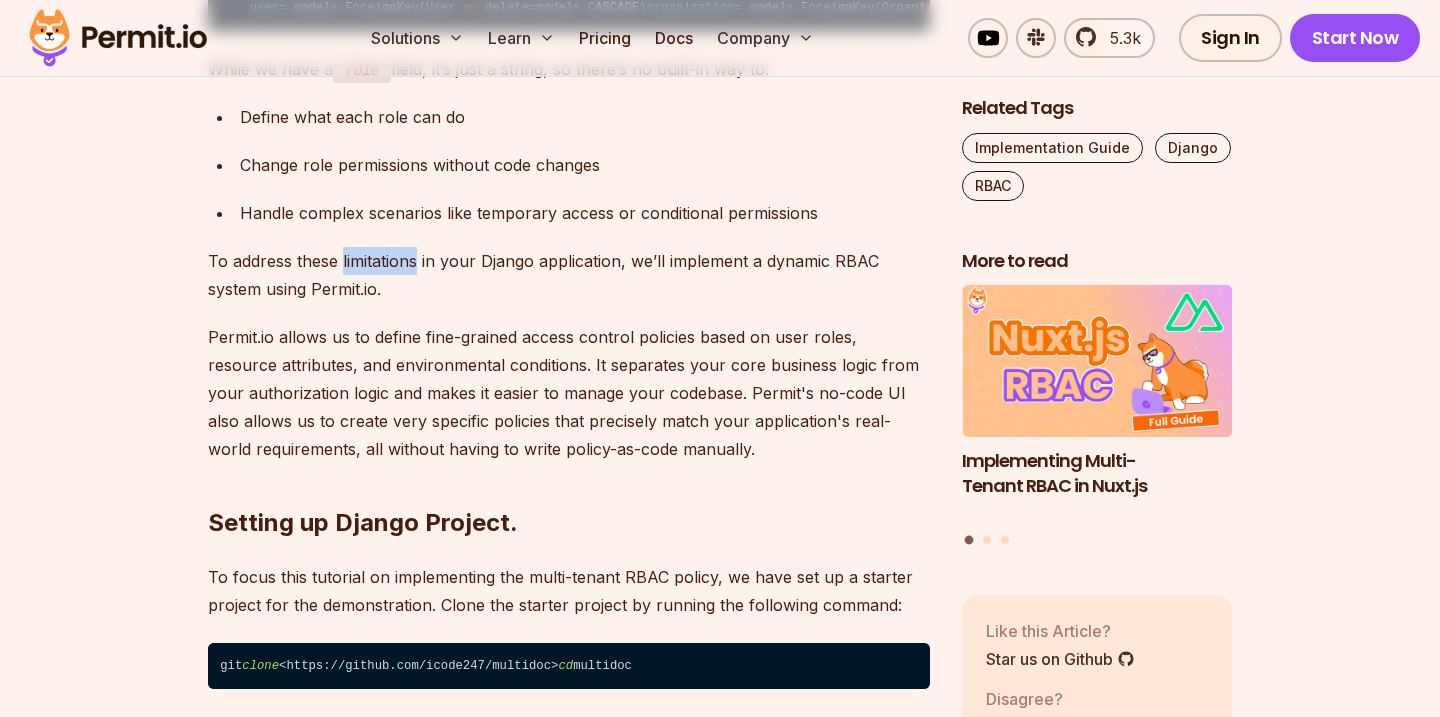 click on "To address these limitations in your Django application, we’ll implement a dynamic RBAC system using Permit.io." at bounding box center (569, 275) 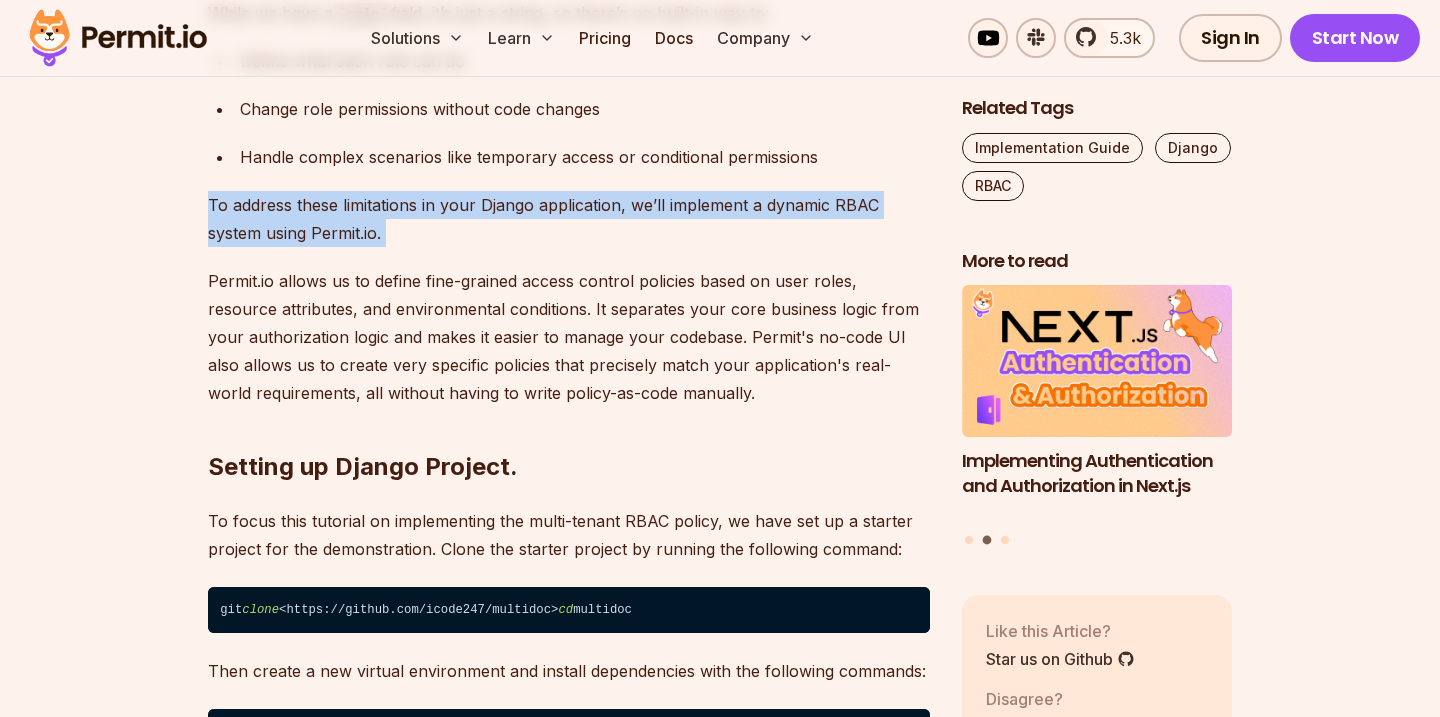 scroll, scrollTop: 2887, scrollLeft: 0, axis: vertical 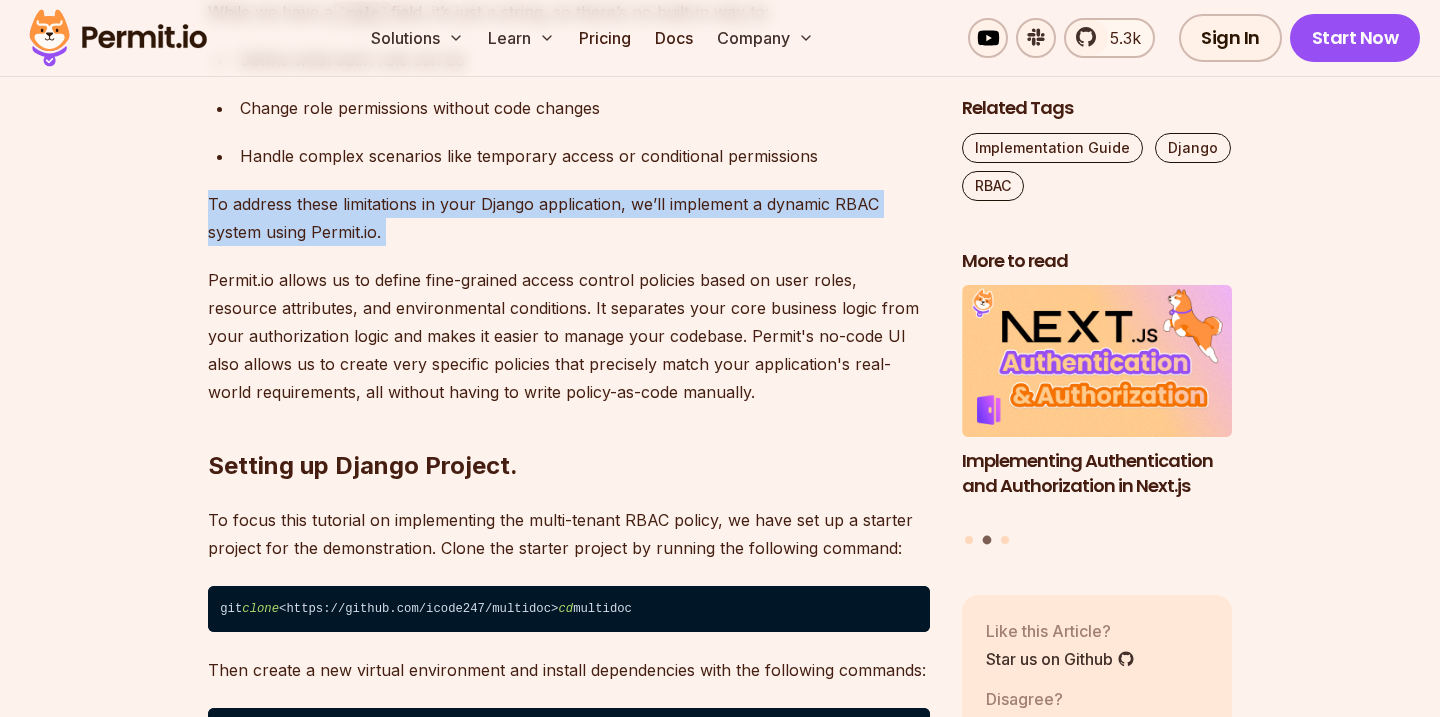 click on "Permit.io allows us to define fine-grained access control policies based on user roles, resource attributes, and environmental conditions. It separates your core business logic from your authorization logic and makes it easier to manage your codebase. Permit's no-code UI also allows us to create very specific policies that precisely match your application's real-world requirements, all without having to write policy-as-code manually." at bounding box center [569, 336] 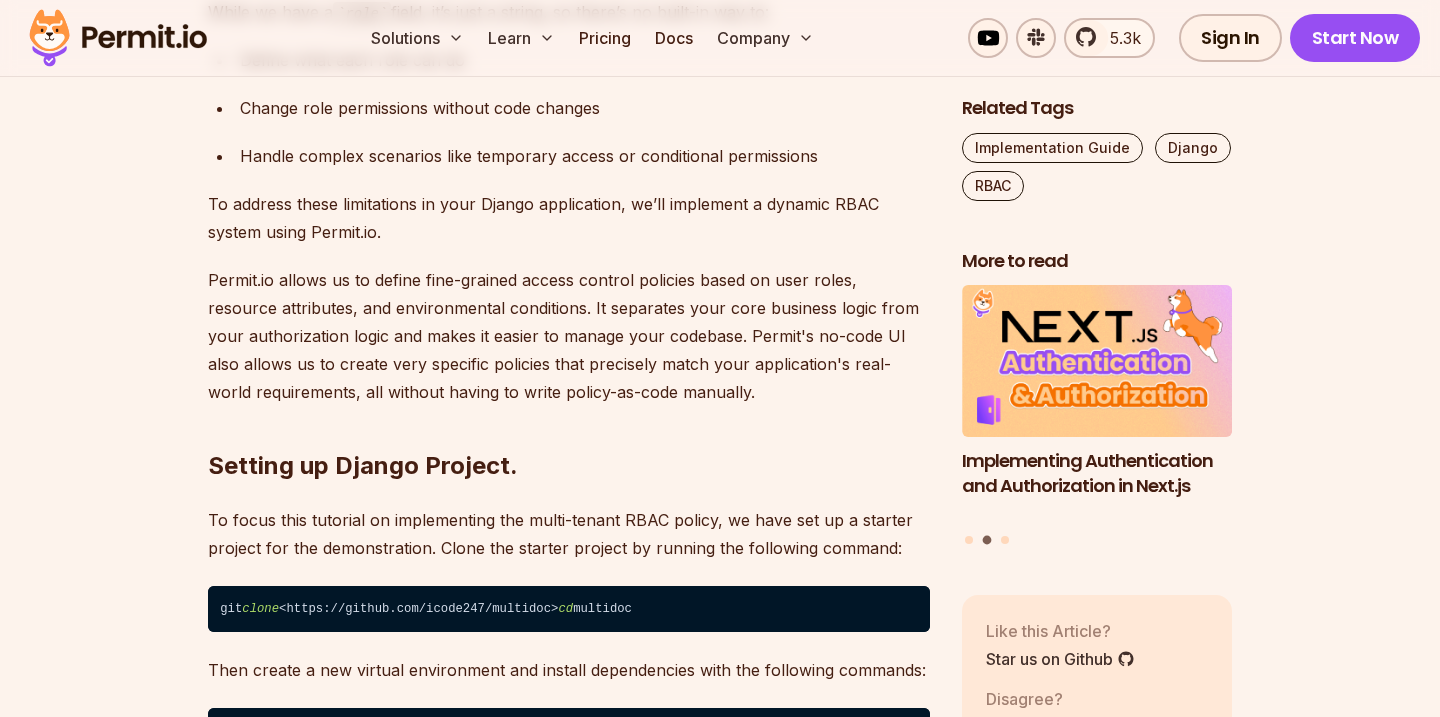 click on "Permit.io allows us to define fine-grained access control policies based on user roles, resource attributes, and environmental conditions. It separates your core business logic from your authorization logic and makes it easier to manage your codebase. Permit's no-code UI also allows us to create very specific policies that precisely match your application's real-world requirements, all without having to write policy-as-code manually." at bounding box center (569, 336) 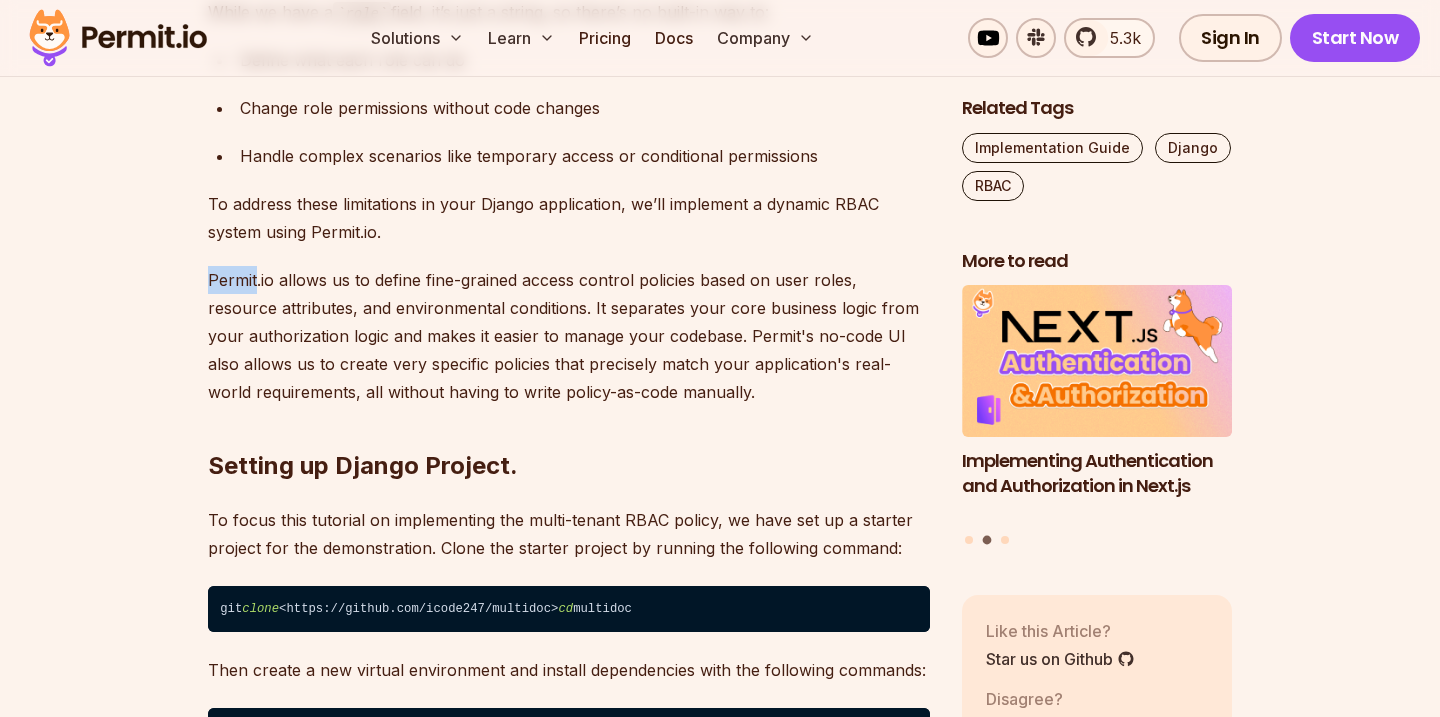 click on "Permit.io allows us to define fine-grained access control policies based on user roles, resource attributes, and environmental conditions. It separates your core business logic from your authorization logic and makes it easier to manage your codebase. Permit's no-code UI also allows us to create very specific policies that precisely match your application's real-world requirements, all without having to write policy-as-code manually." at bounding box center [569, 336] 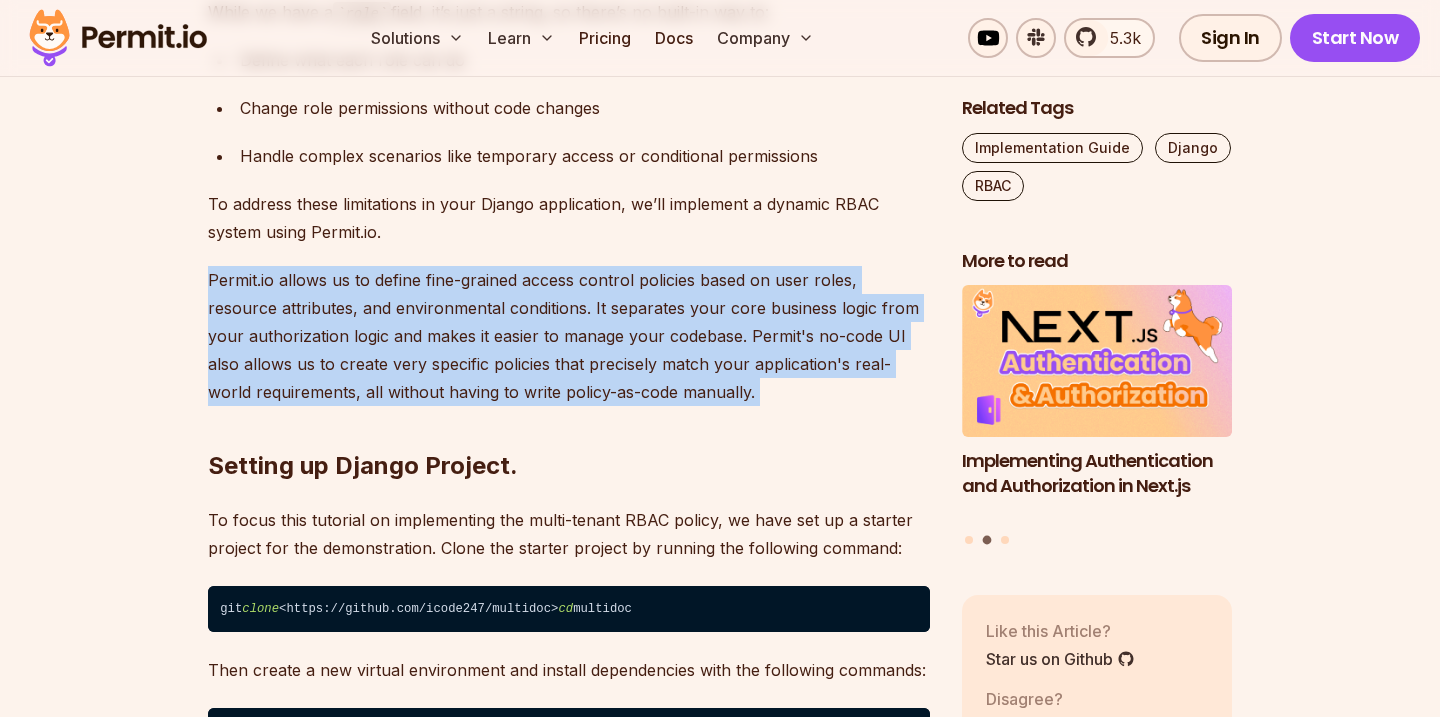 click on "Table of Contents Role-Based Access Control (RBAC)  is a method used to manage access permissions based on users’ roles within an application. It’s a crucial feature for modern applications, especially multi-tenant ones, where each organization or tenant might have different permission requirements. Django provides a built-in permissions system known as  Django authorization , which comes with  Django permissions  for access control. However, this standard approach is static and can not handle modern multi-tenant authorization needs or complex business logic. This means we need a more customized way of doing authorization. In this tutorial, you will learn how to: Define roles and permissions that users can have (e.g., Admin, Editor, Viewer) and what actions they can perform(create, view, update, delete) without code changes. Handle multi-tenant authorization, where each organization can have its permission structure. Django’s Native Permissions Django provides a default permission system through  )" at bounding box center (720, 4024) 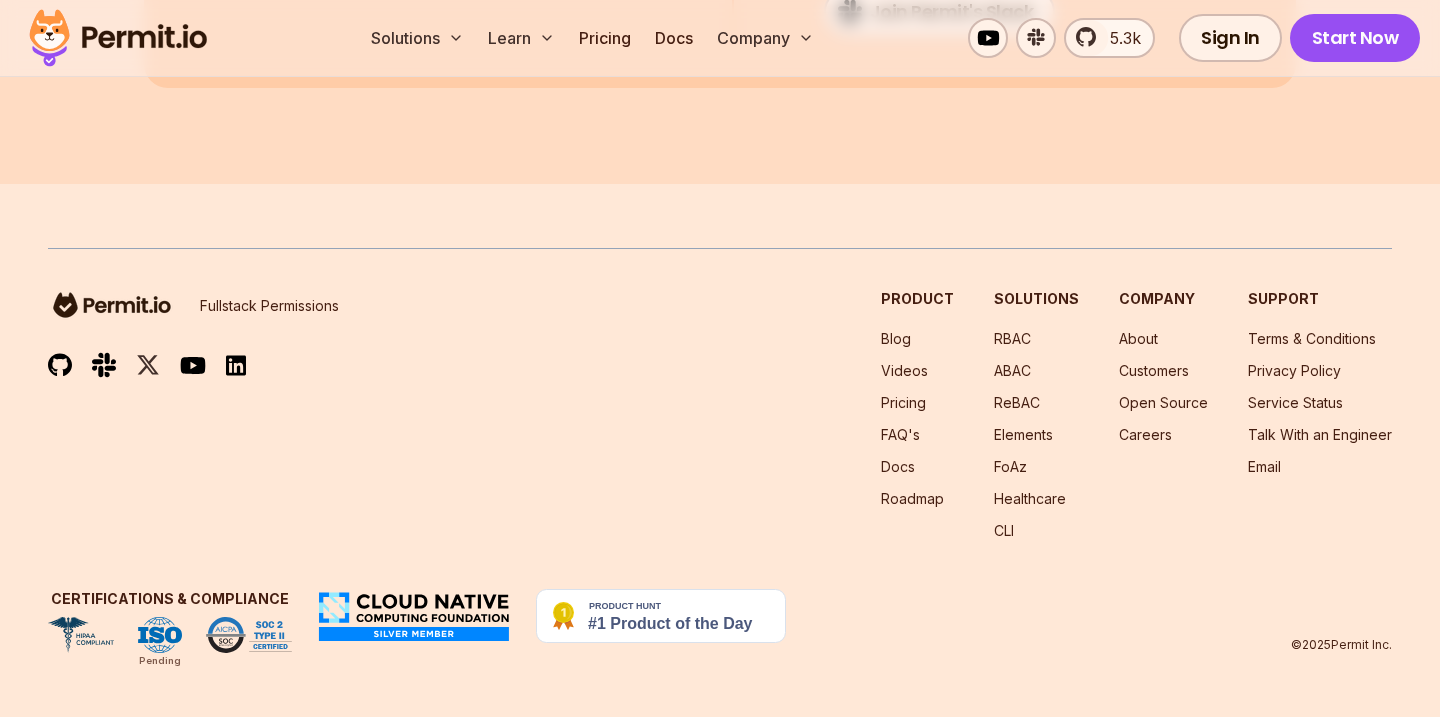 scroll, scrollTop: 13659, scrollLeft: 0, axis: vertical 